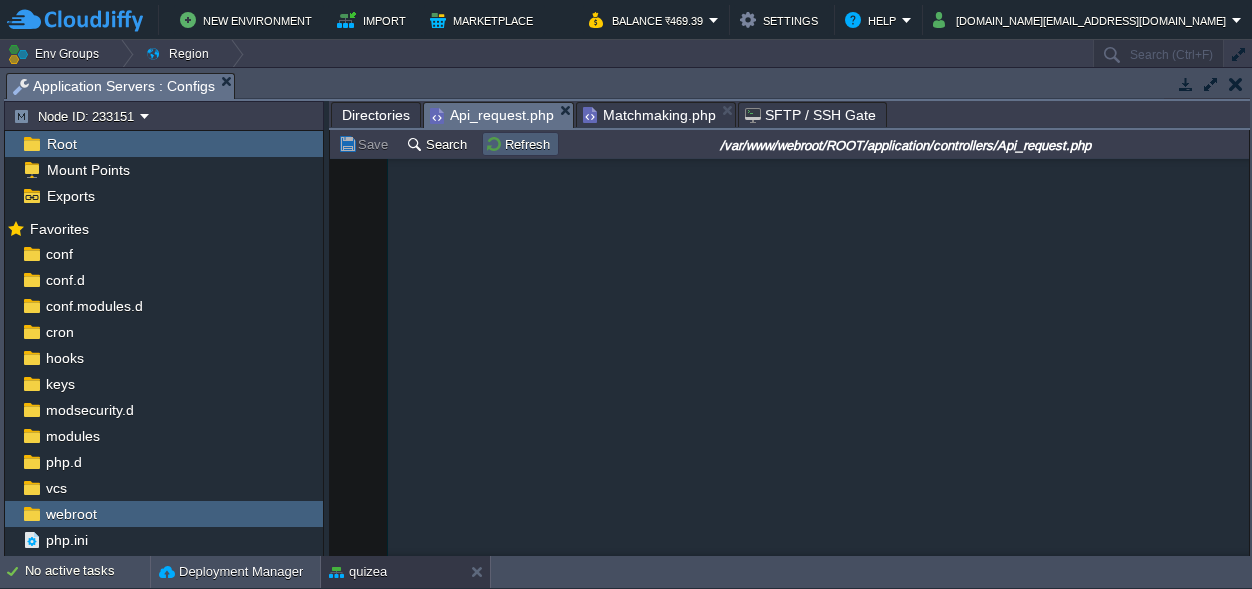 scroll, scrollTop: 0, scrollLeft: 0, axis: both 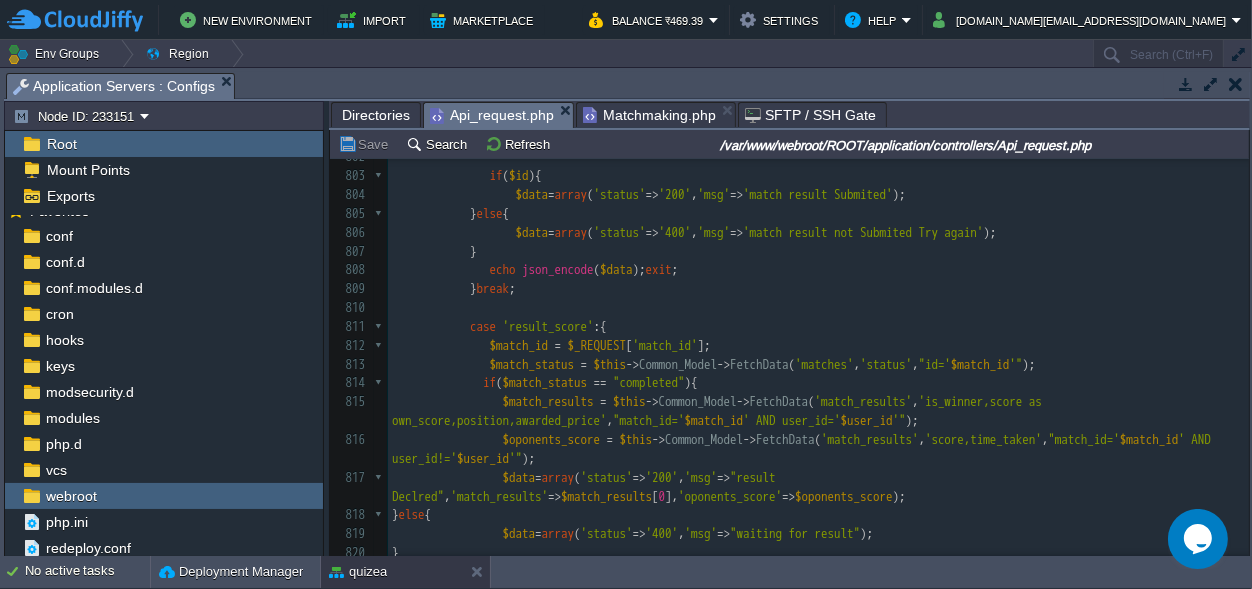 click on "Directories" at bounding box center [376, 115] 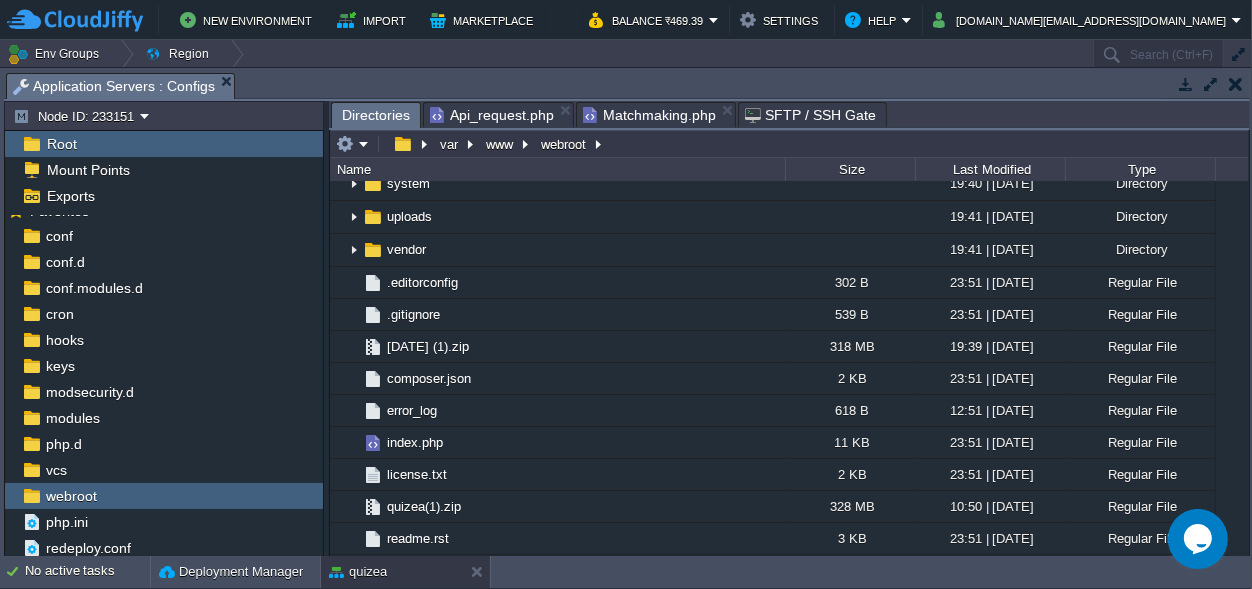 scroll, scrollTop: 0, scrollLeft: 0, axis: both 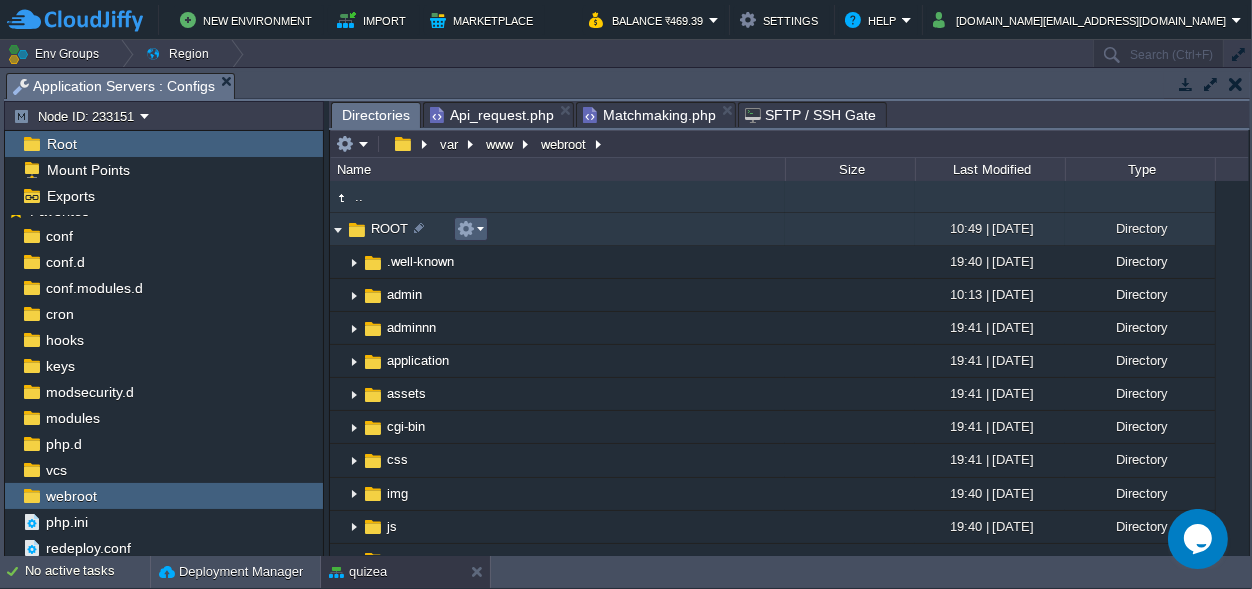 click at bounding box center (466, 229) 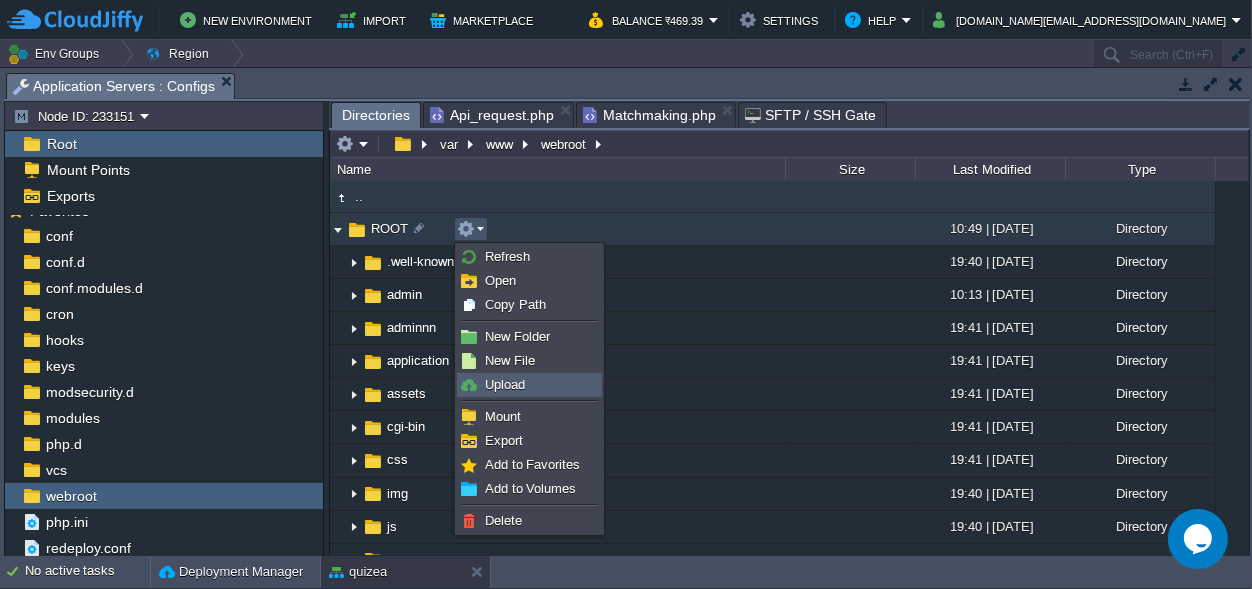 click on "Upload" at bounding box center (505, 384) 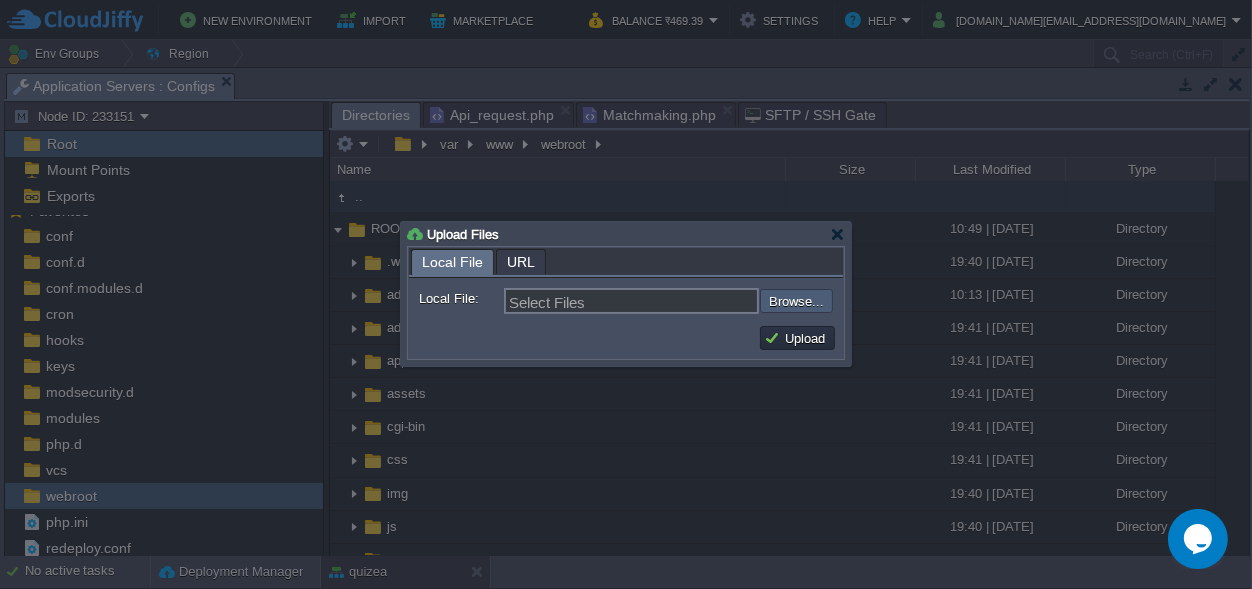 click at bounding box center [706, 301] 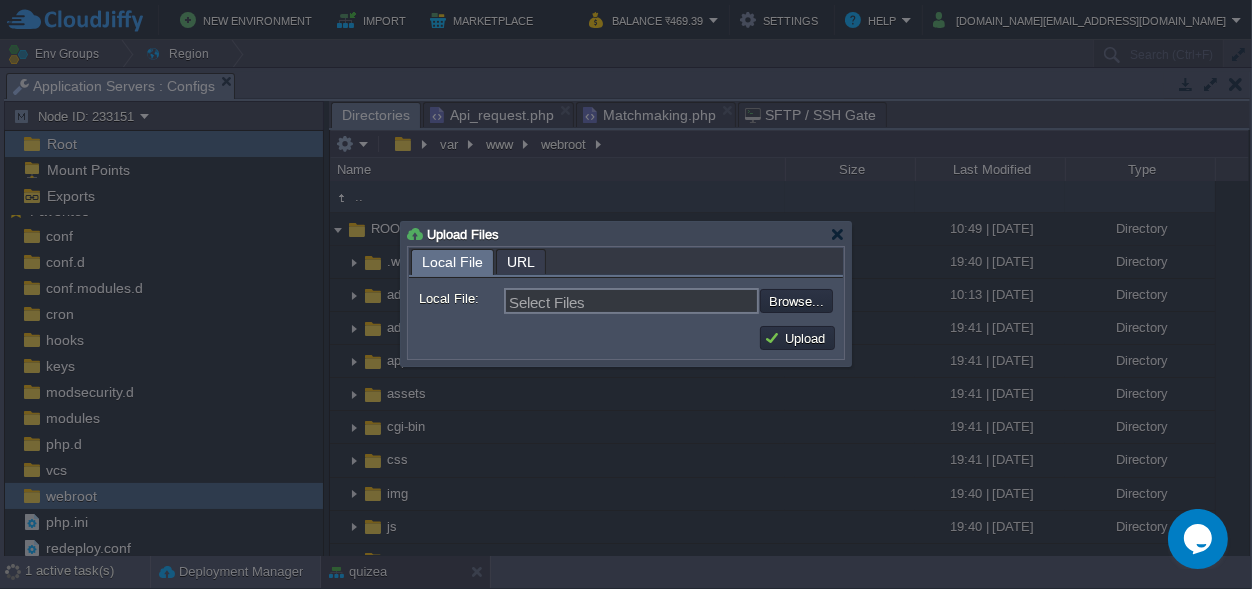 click on "Local File: Select Files Browse... Comment:" at bounding box center (626, 298) 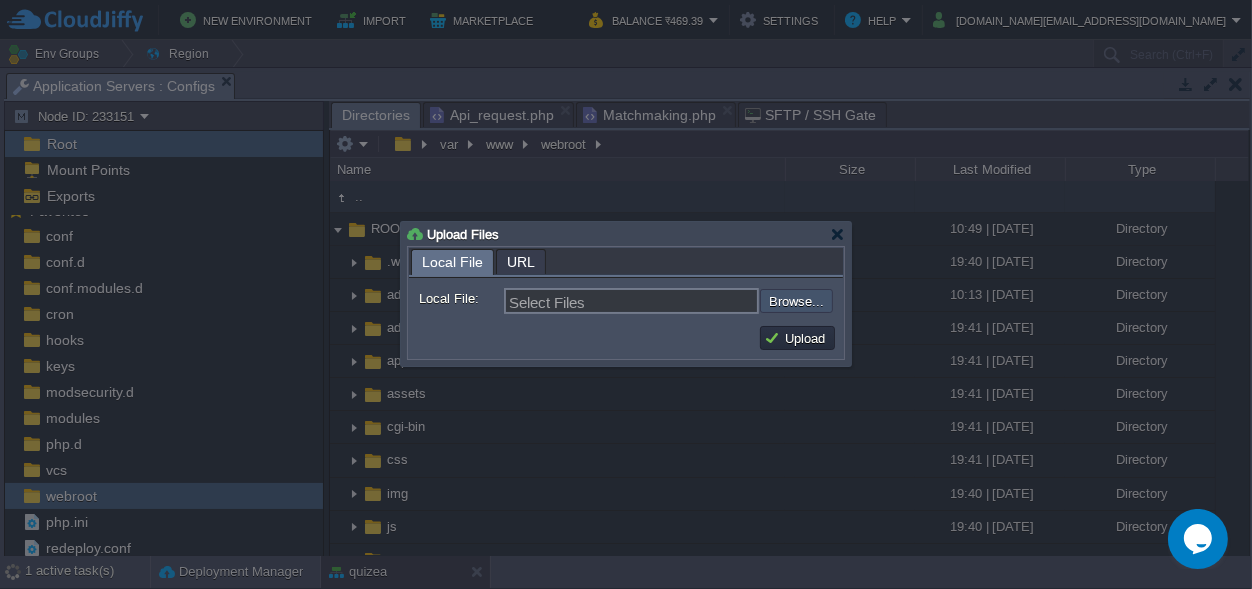 click at bounding box center (706, 301) 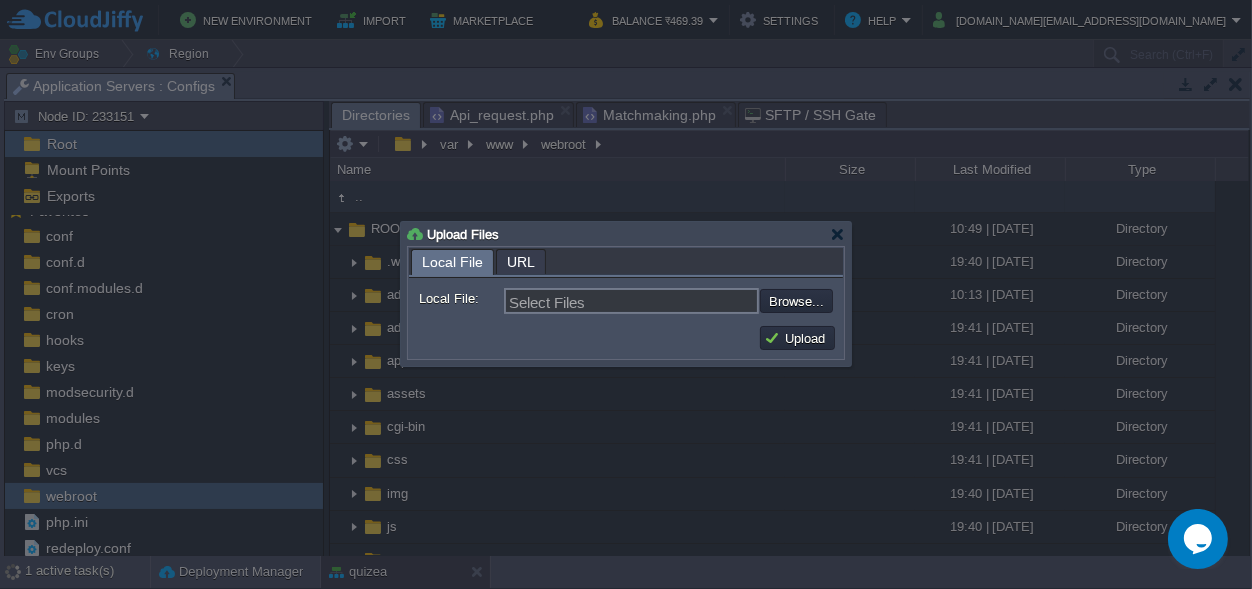 type on "C:\fakepath\unzipsamefolder(1).php" 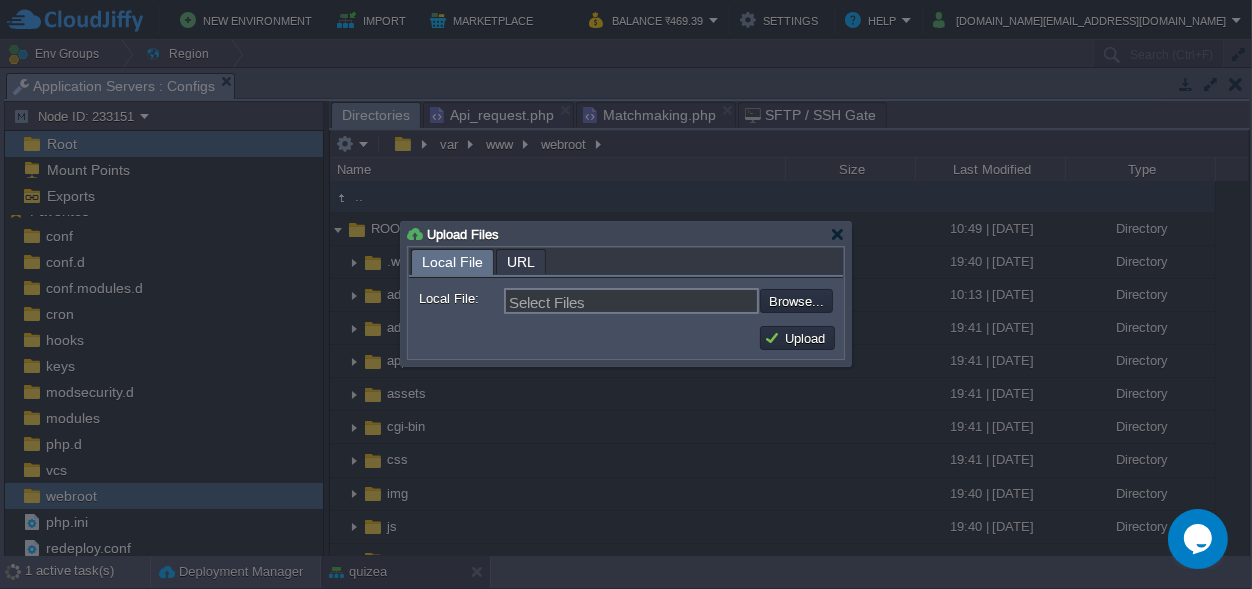type on "unzipsamefolder(1).php" 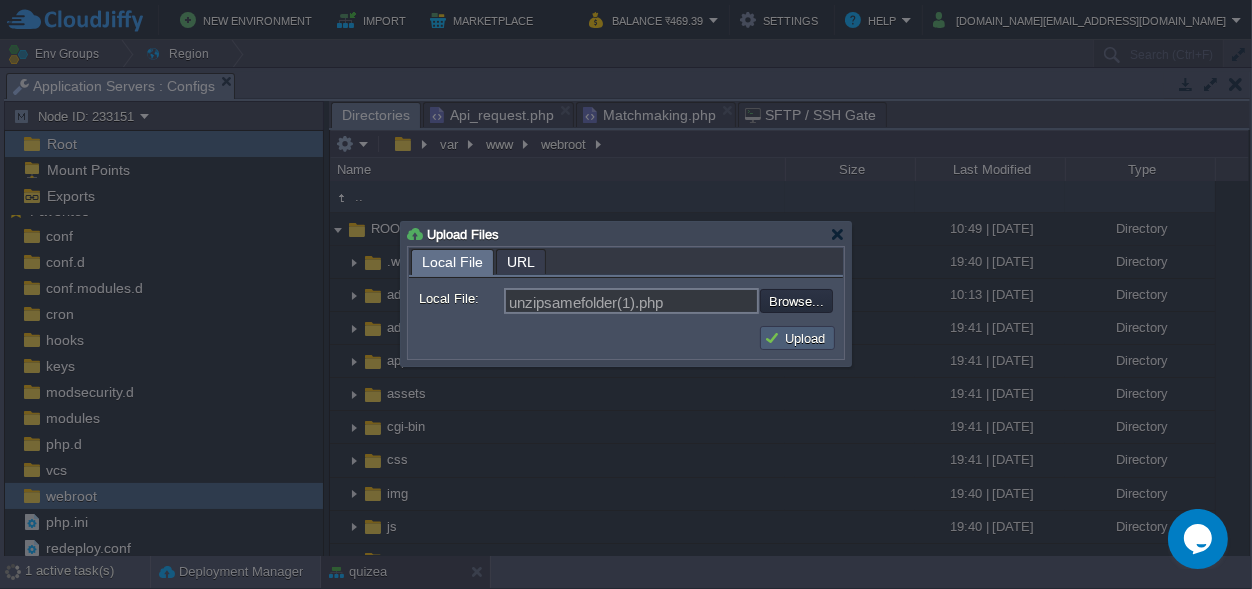 click on "Upload" at bounding box center (797, 338) 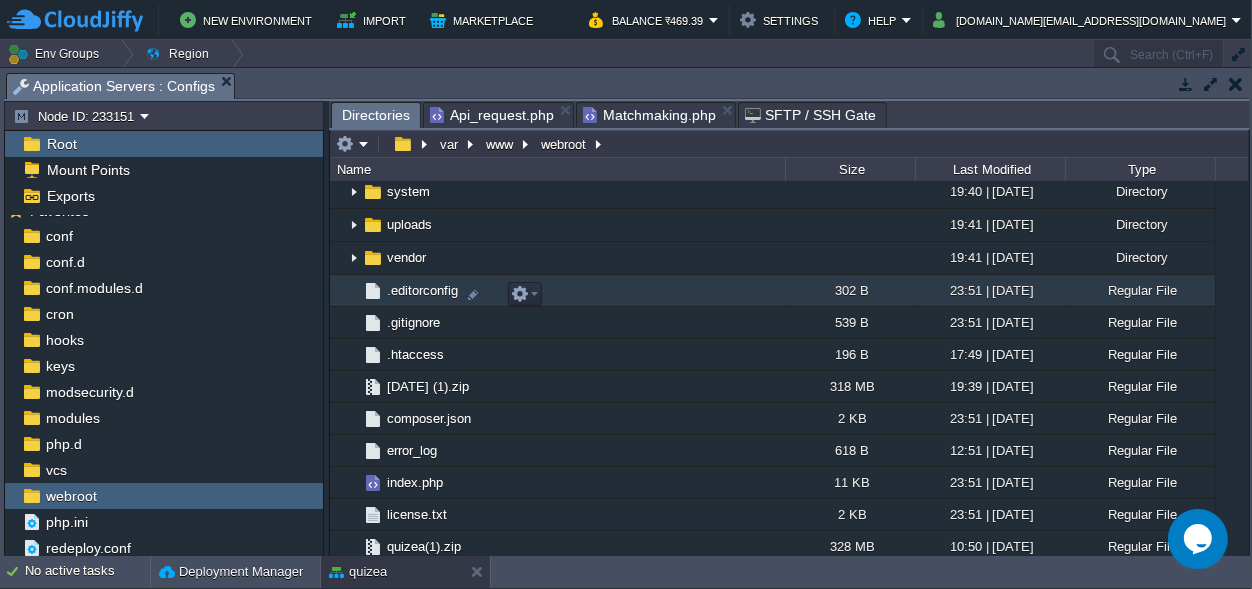 scroll, scrollTop: 443, scrollLeft: 0, axis: vertical 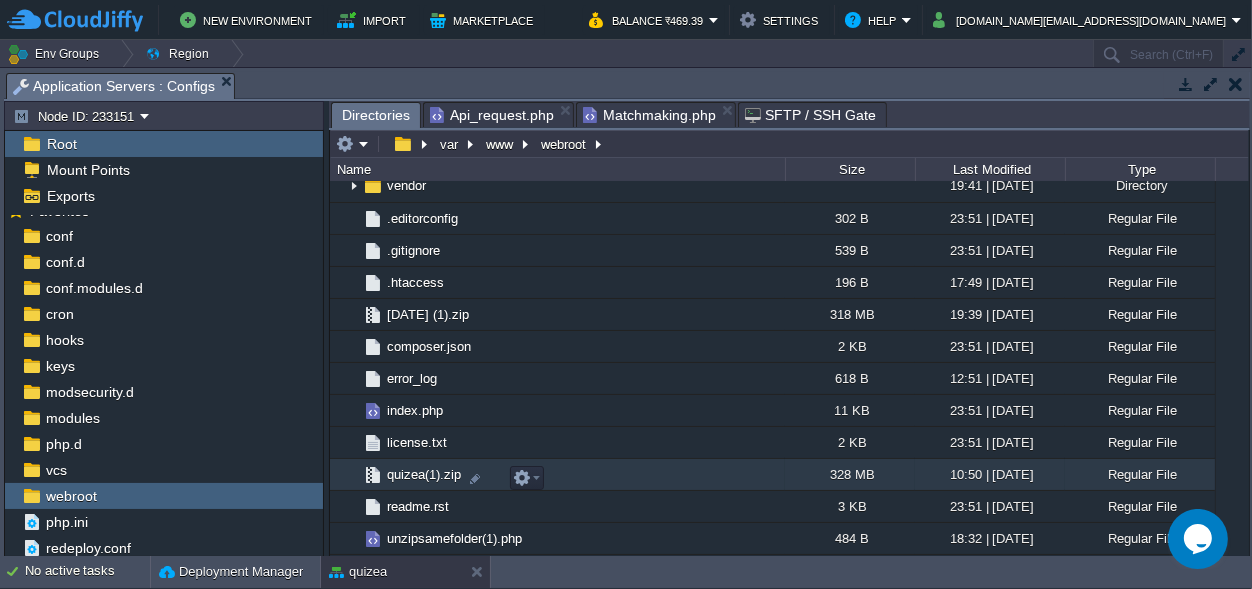 click on "quizea(1).zip" at bounding box center (557, 475) 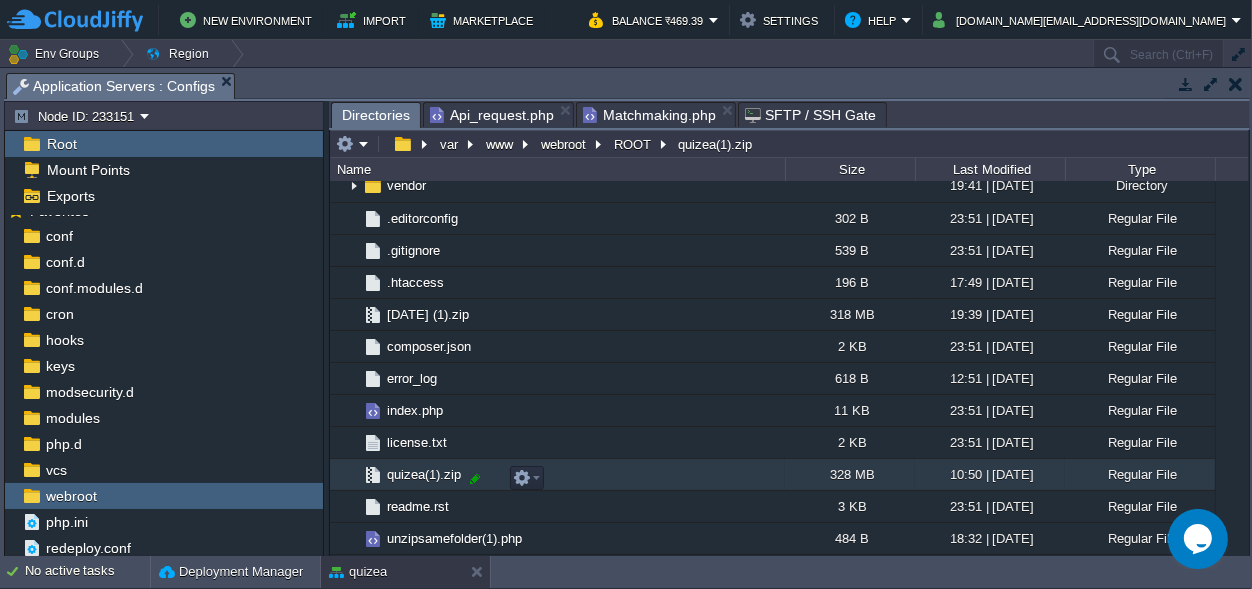 click at bounding box center (475, 479) 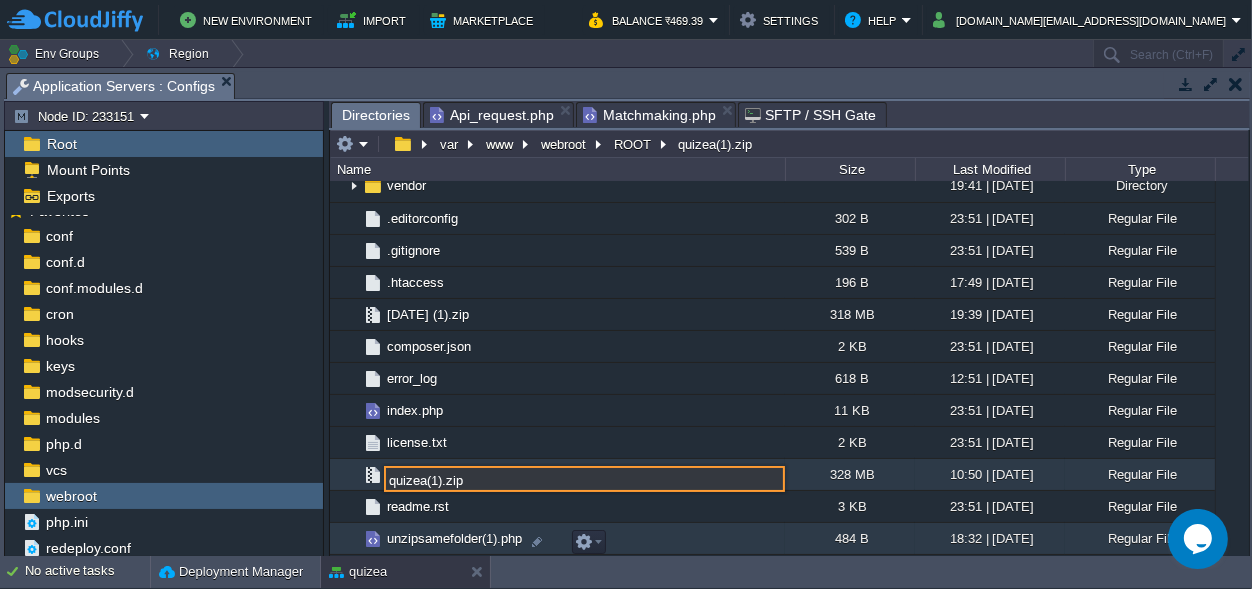 click on "unzipsamefolder(1).php" at bounding box center [454, 538] 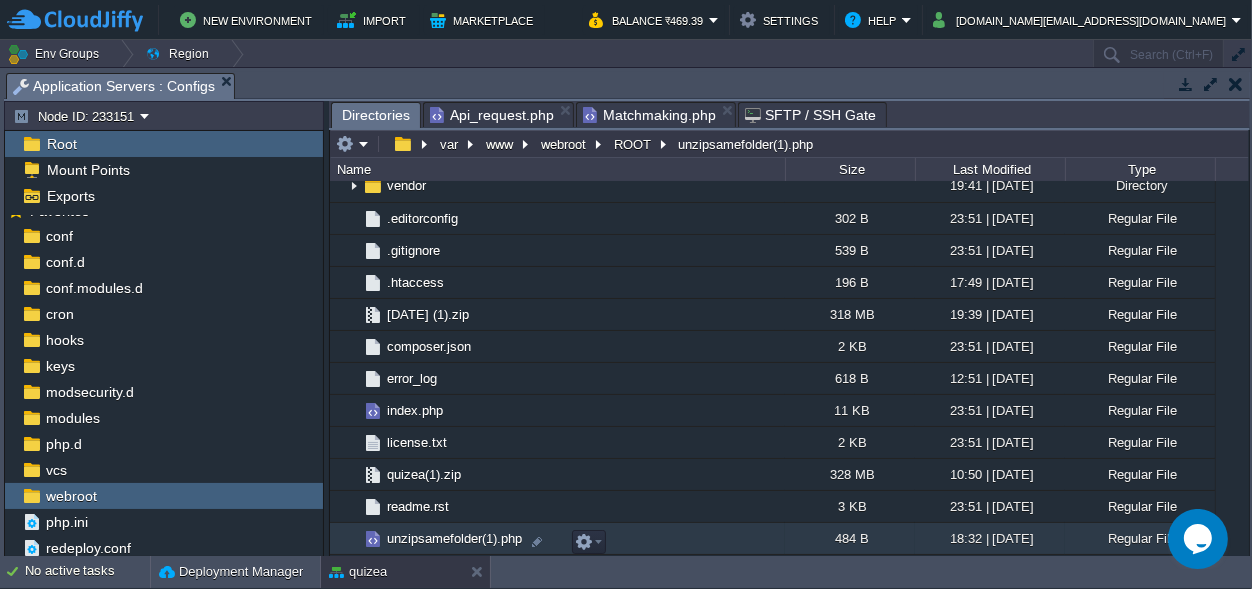 click on "unzipsamefolder(1).php" at bounding box center (454, 538) 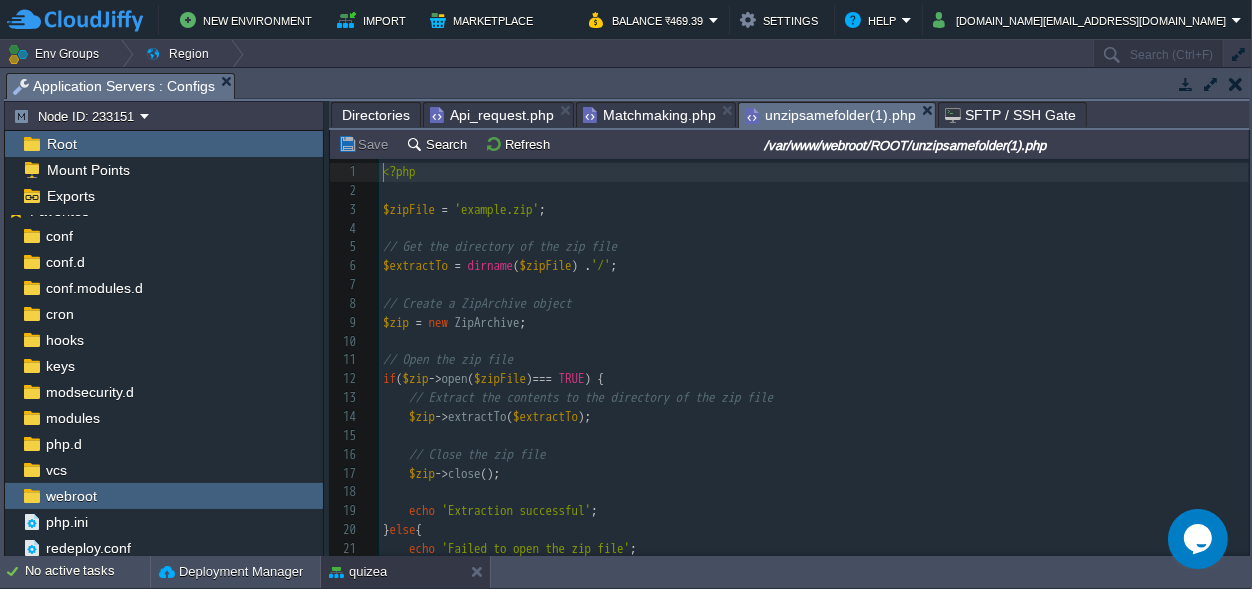scroll, scrollTop: 7, scrollLeft: 0, axis: vertical 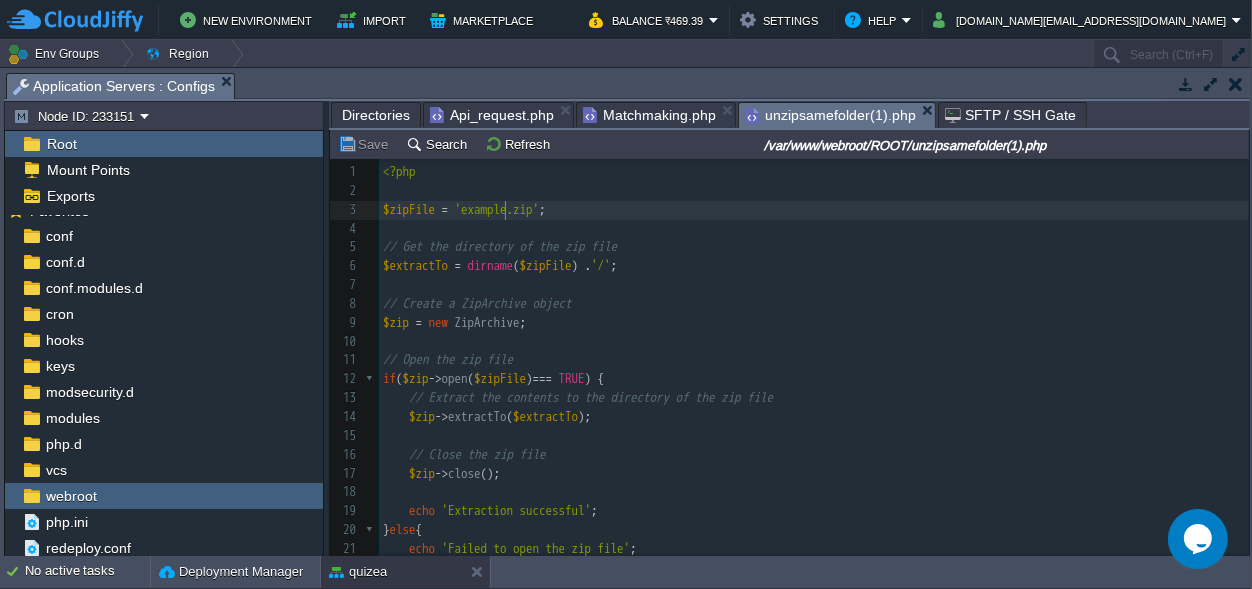 click on "'example.zip'" at bounding box center (497, 209) 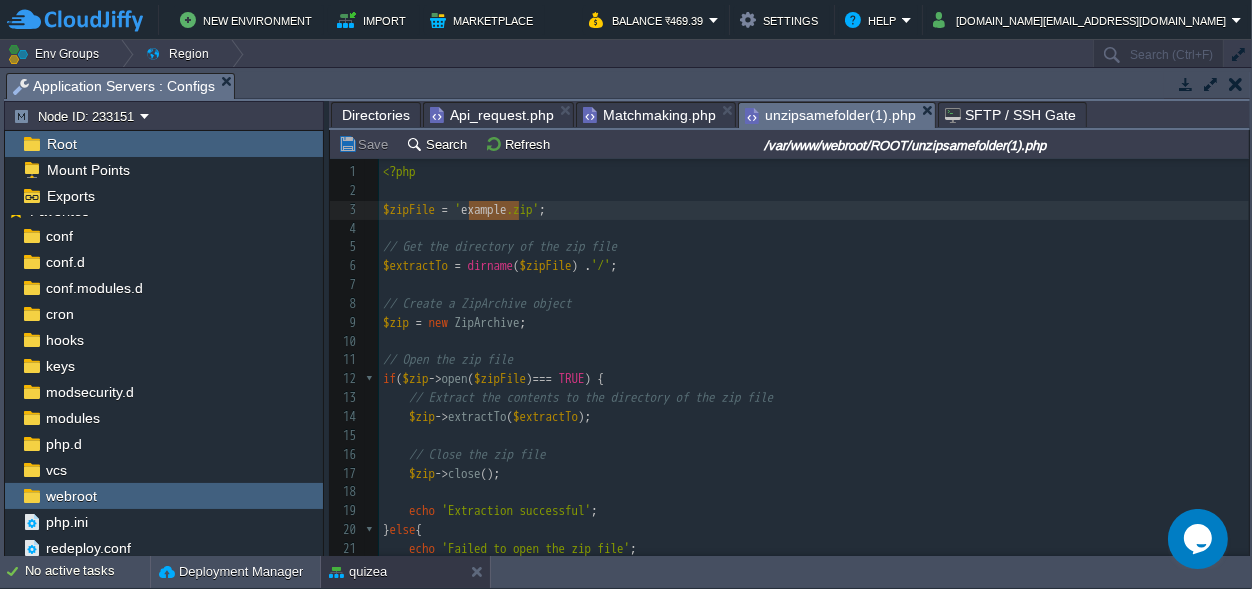 scroll, scrollTop: 0, scrollLeft: 49, axis: horizontal 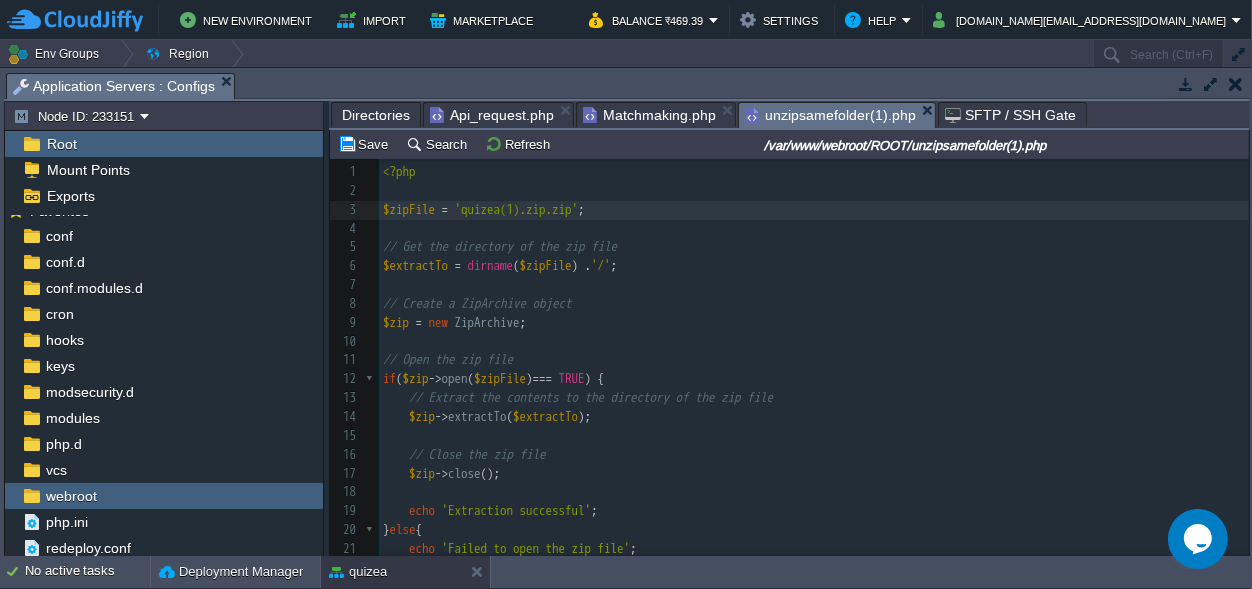 type 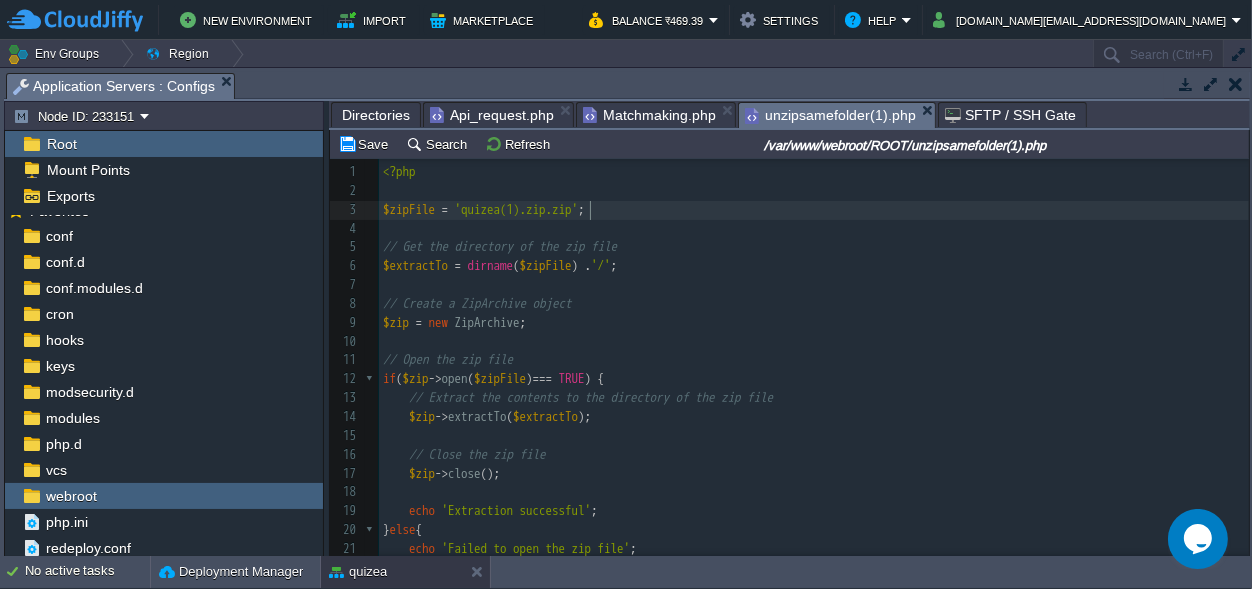 scroll, scrollTop: 0, scrollLeft: 0, axis: both 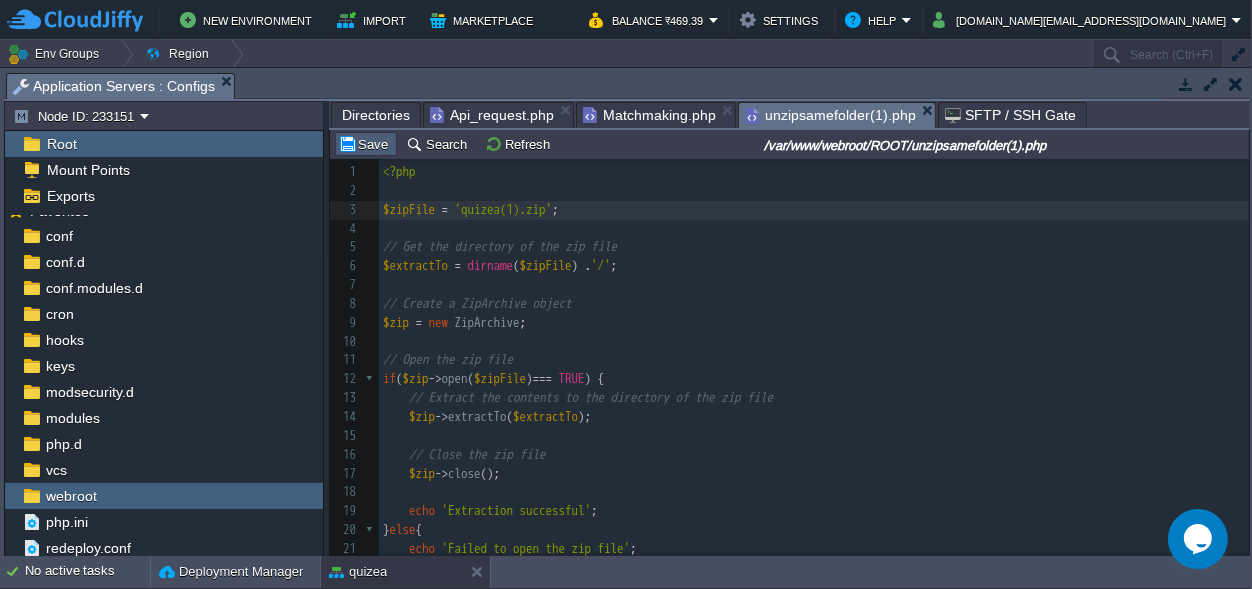 click on "Save" at bounding box center [366, 144] 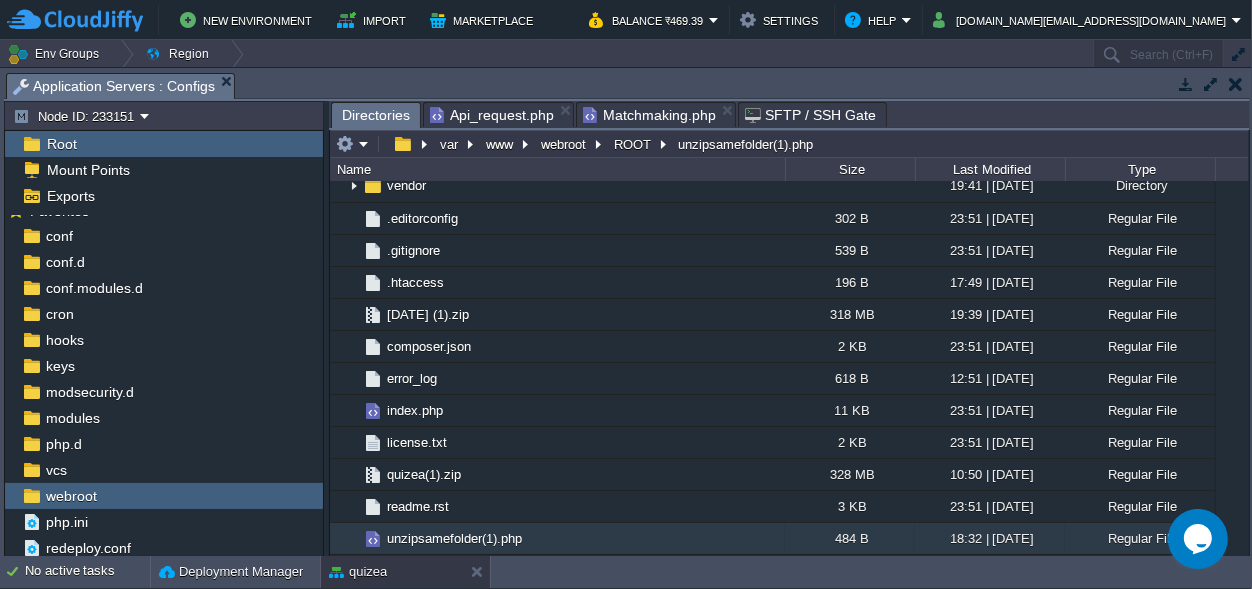 scroll, scrollTop: 443, scrollLeft: 0, axis: vertical 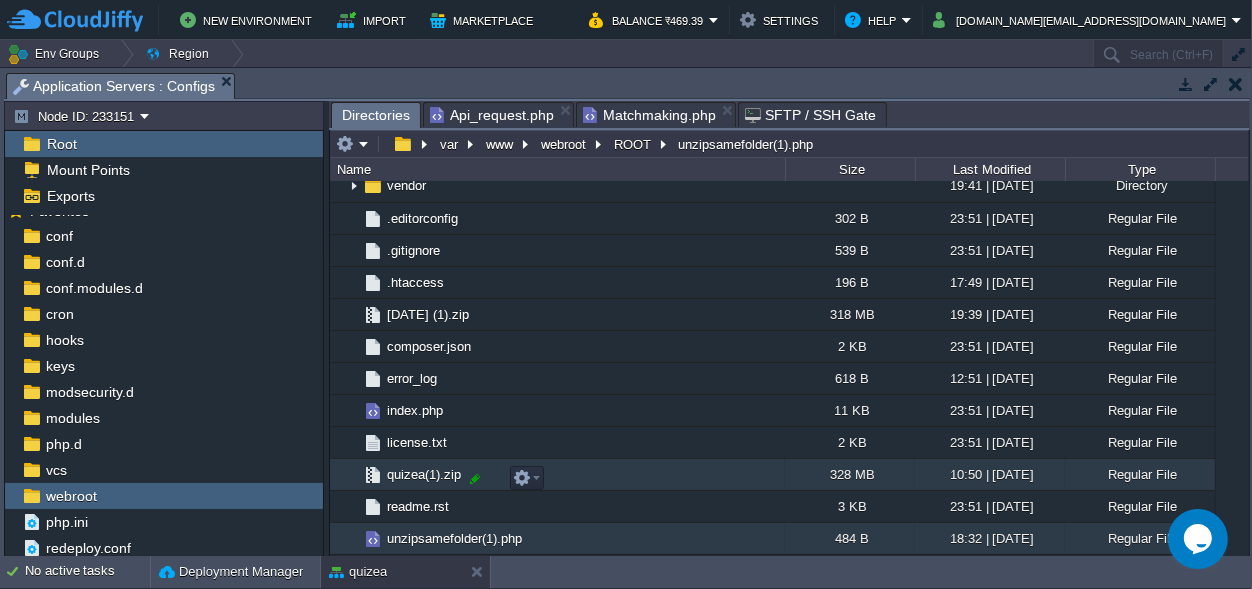 click at bounding box center (475, 479) 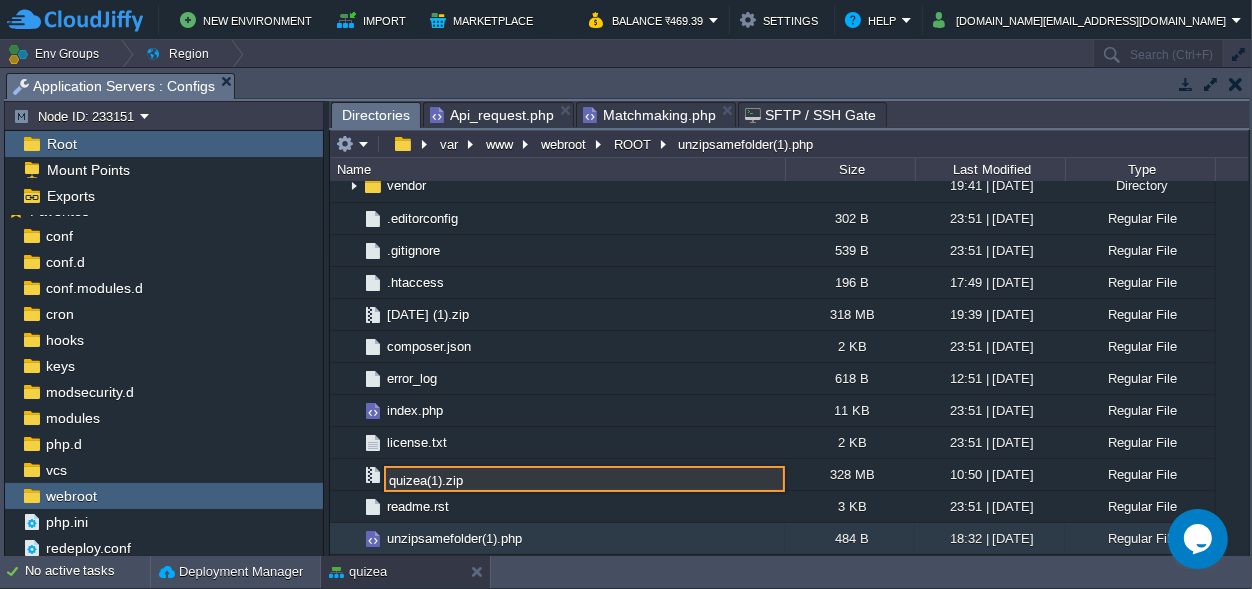 click on "quizea(1).zip" at bounding box center (584, 479) 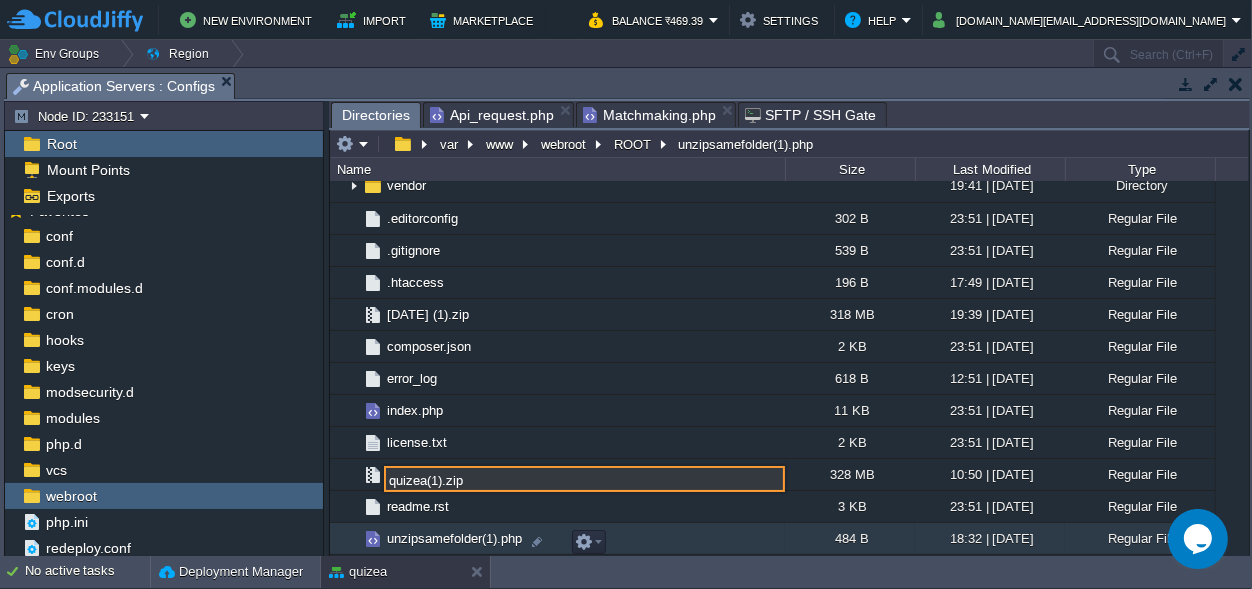 click on "unzipsamefolder(1).php" at bounding box center [454, 538] 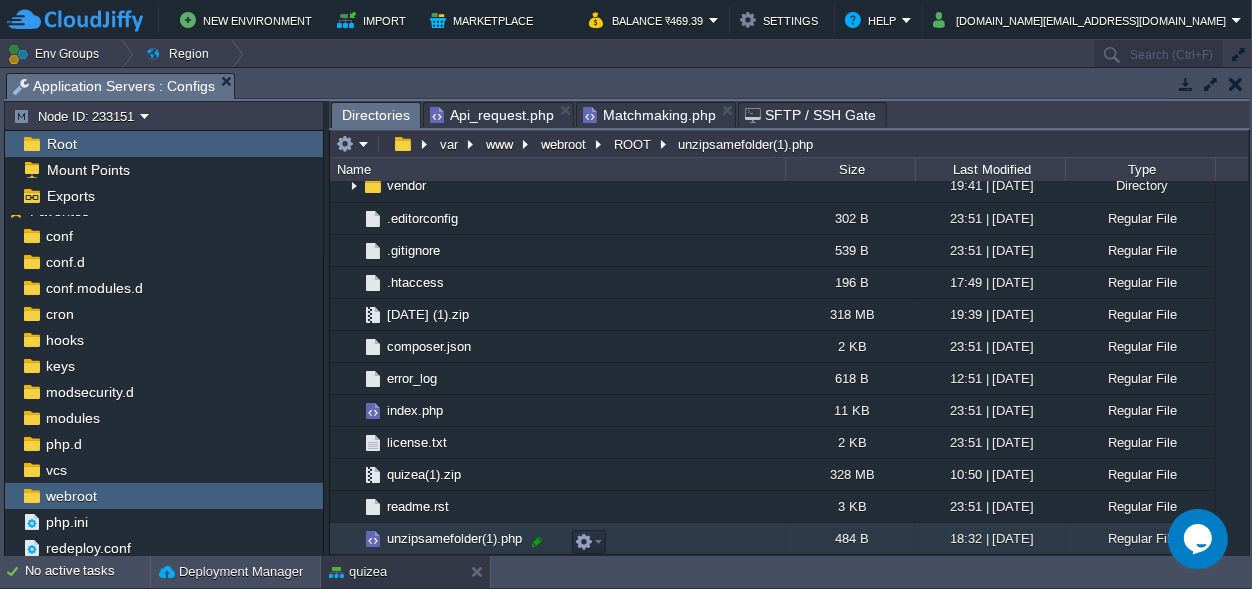 click at bounding box center (537, 542) 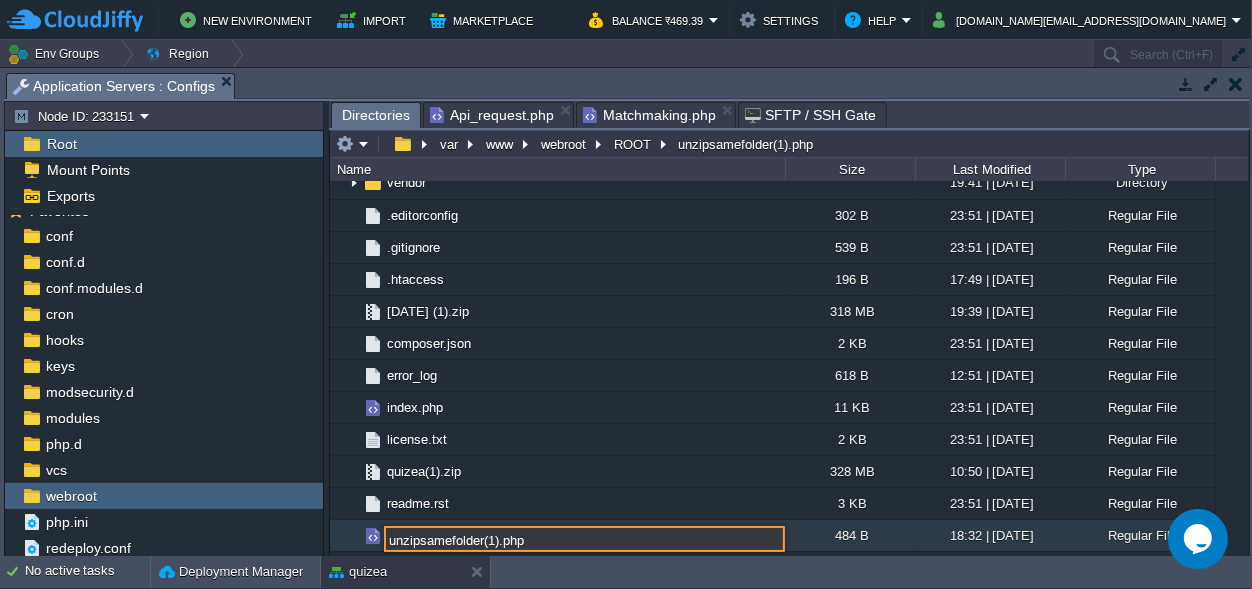 click on "unzipsamefolder(1).php" at bounding box center (584, 539) 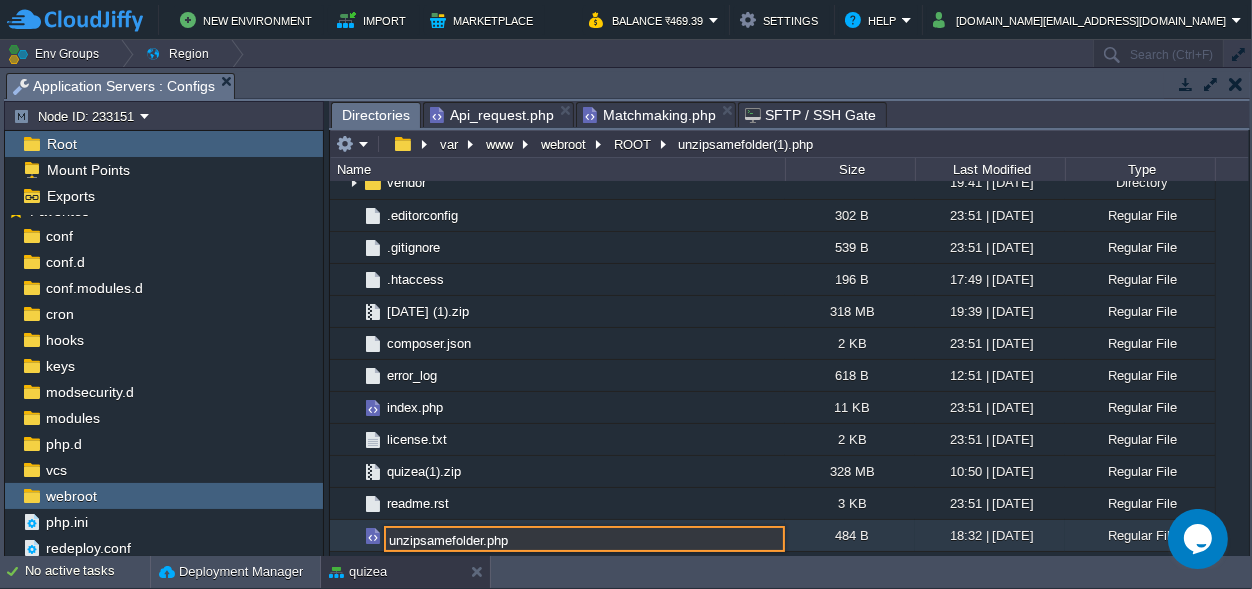 click on "unzipsamefolder.php" at bounding box center [584, 539] 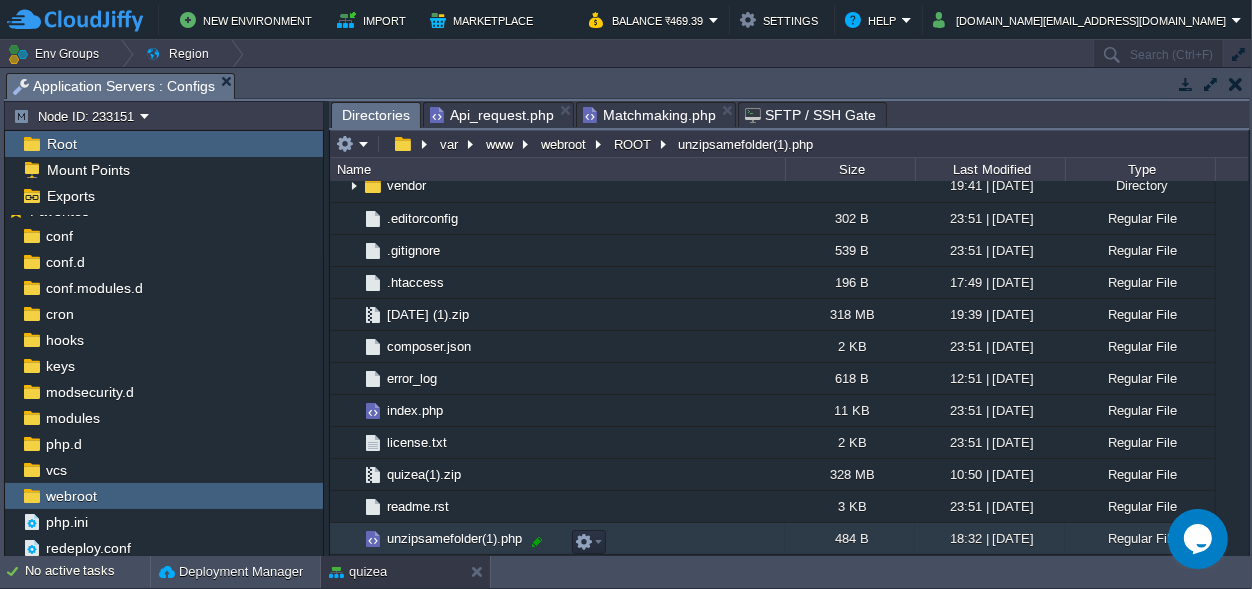 click at bounding box center (537, 542) 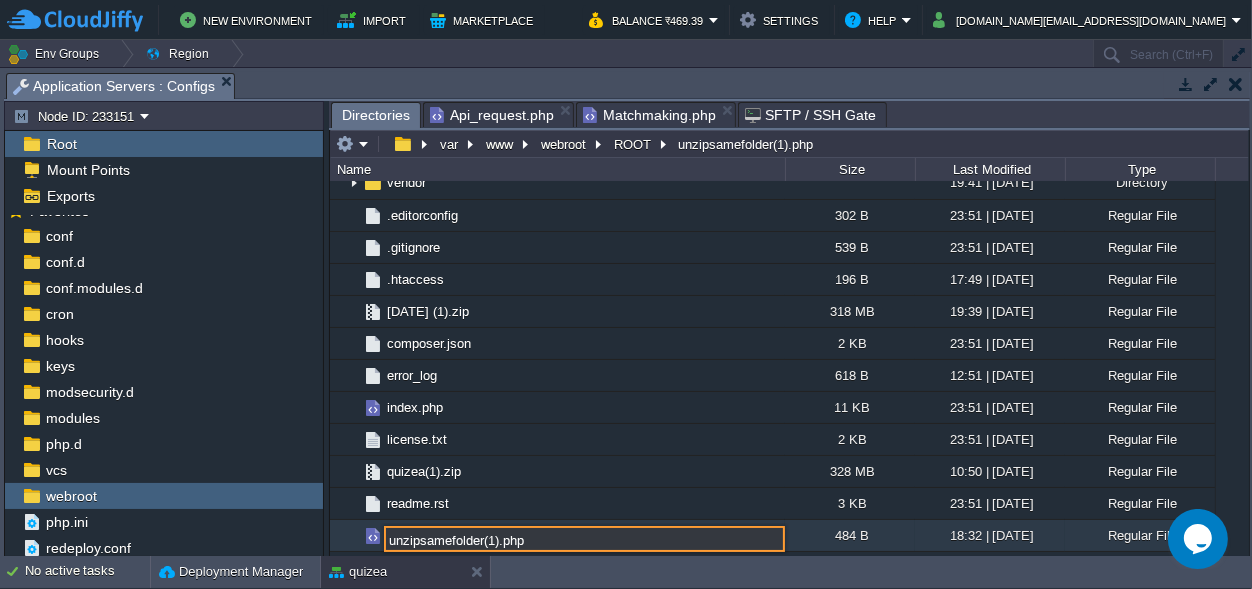 click on "unzipsamefolder(1).php" at bounding box center (584, 539) 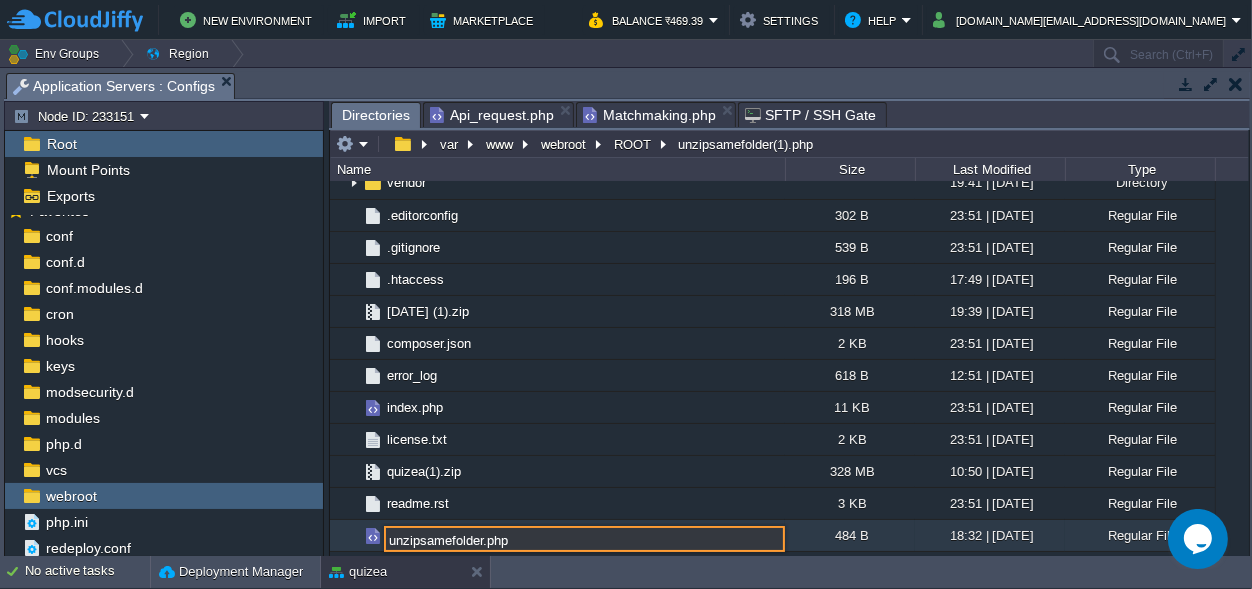 type on "unzipsamefolder.php" 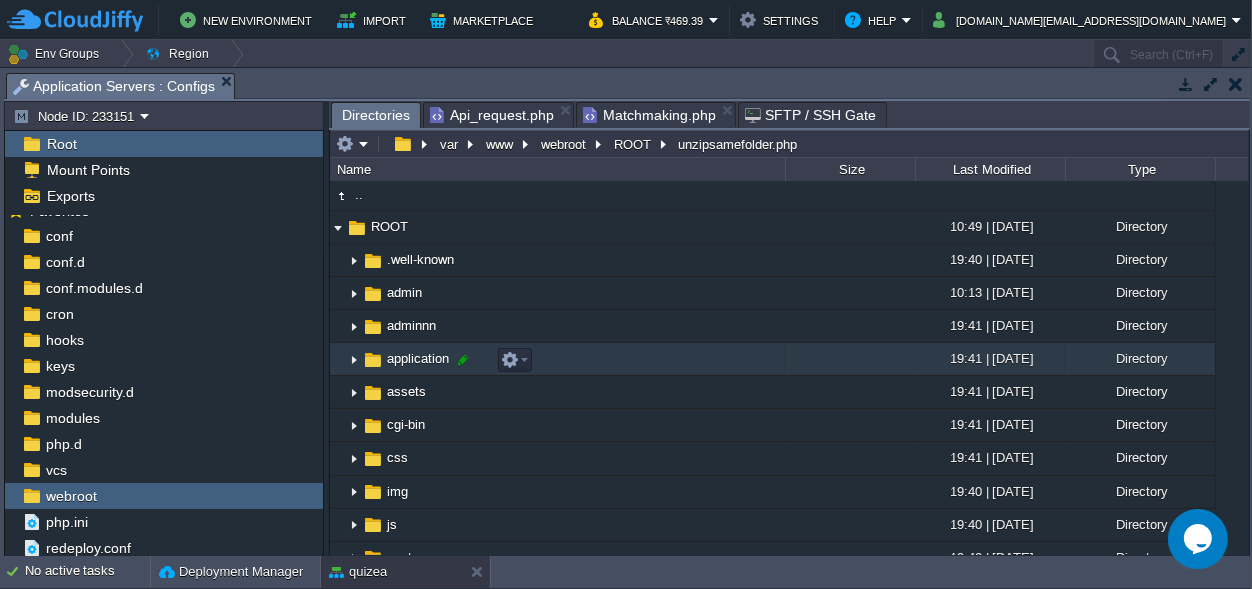 scroll, scrollTop: 0, scrollLeft: 0, axis: both 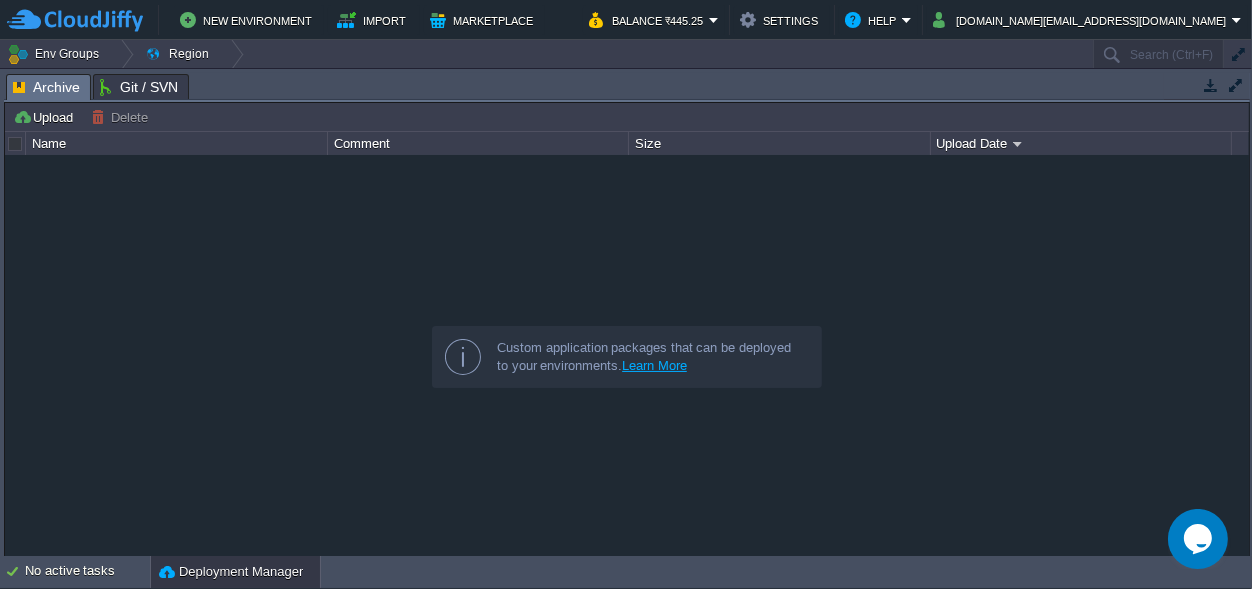 drag, startPoint x: 555, startPoint y: 79, endPoint x: 610, endPoint y: 625, distance: 548.7632 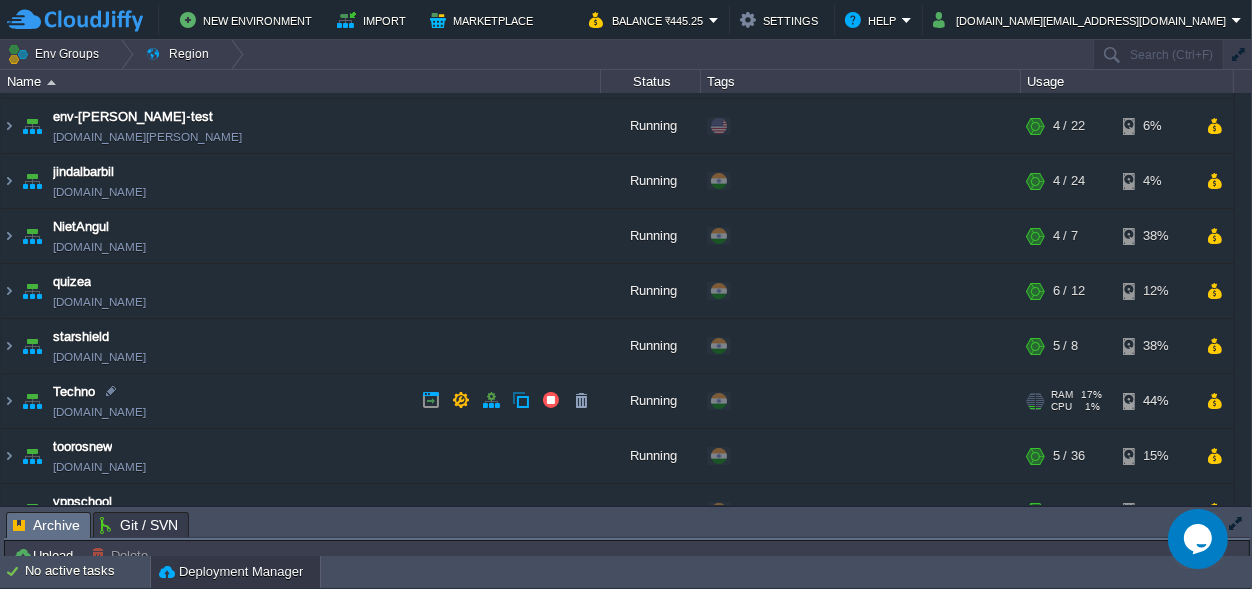 scroll, scrollTop: 137, scrollLeft: 0, axis: vertical 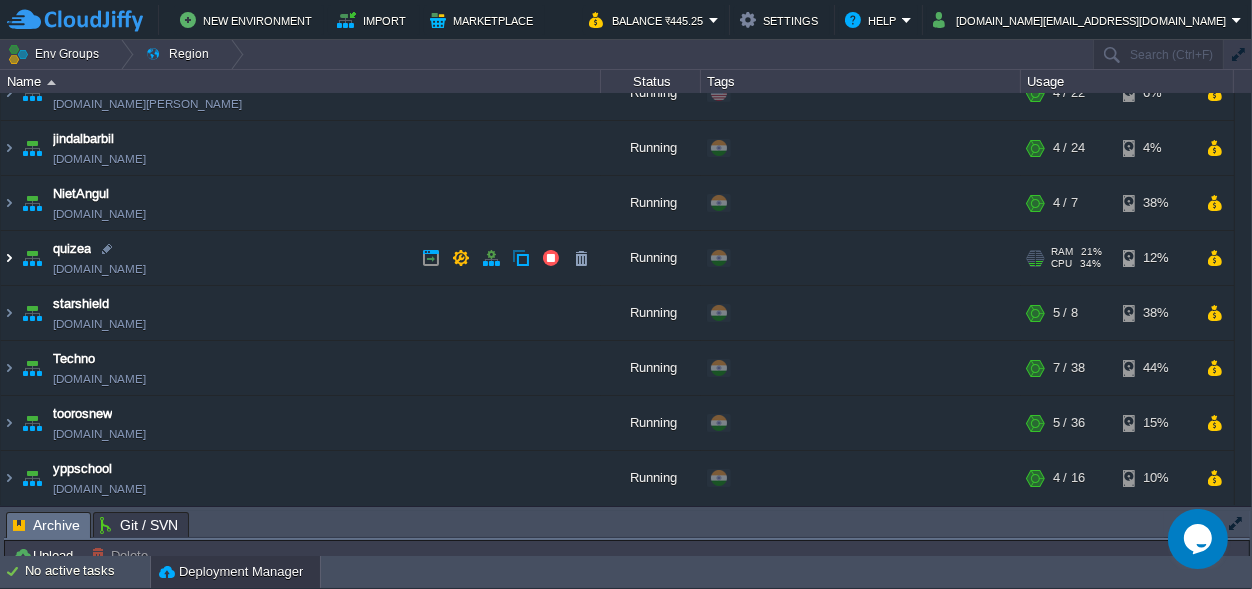 click at bounding box center [9, 258] 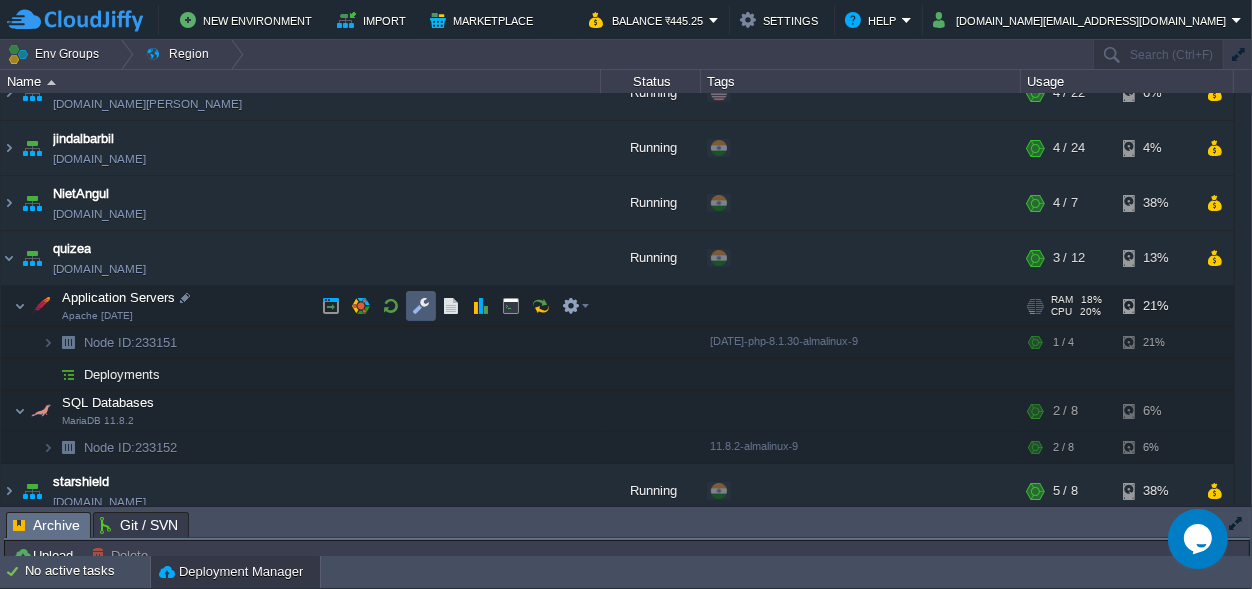 click at bounding box center [421, 306] 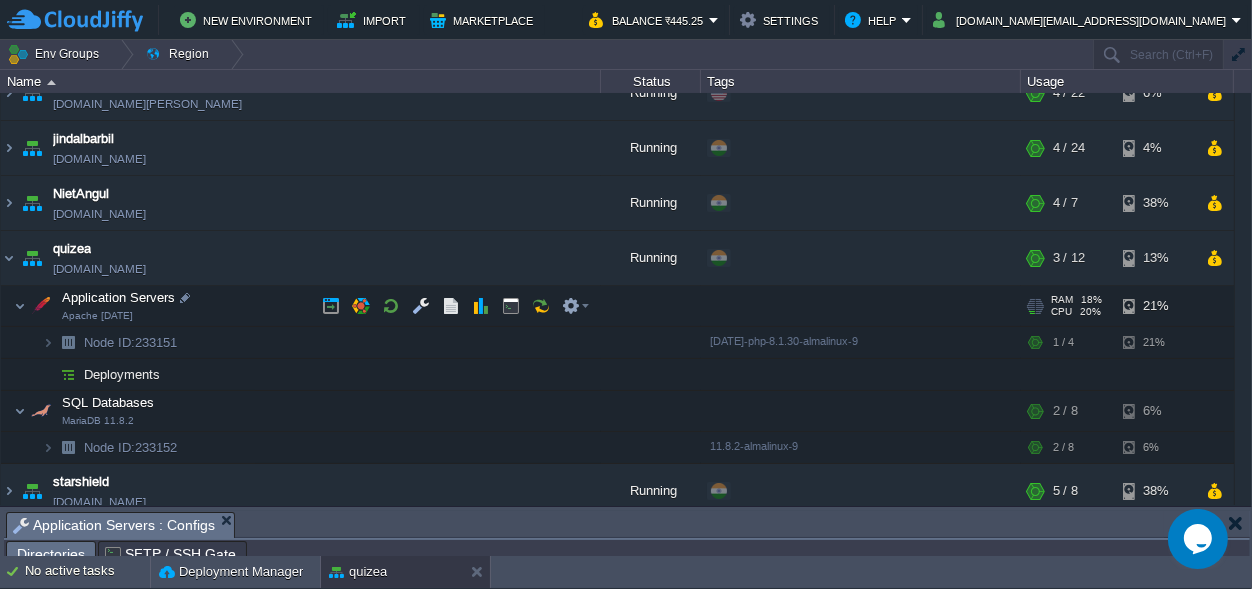 scroll, scrollTop: 32, scrollLeft: 0, axis: vertical 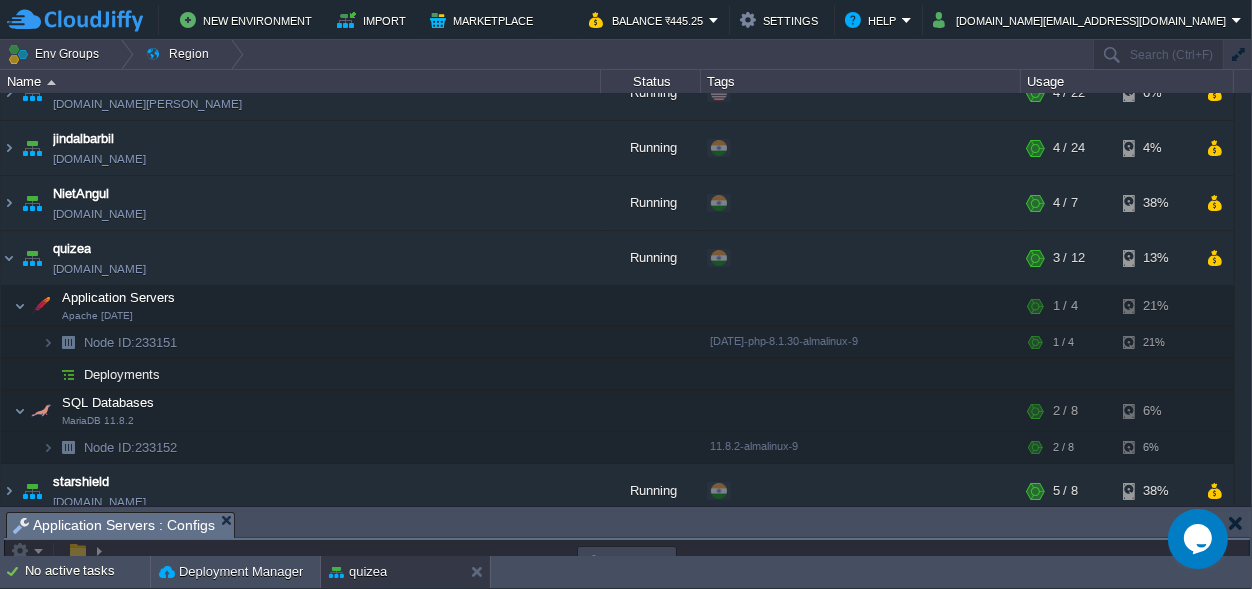 drag, startPoint x: 477, startPoint y: 528, endPoint x: 457, endPoint y: -78, distance: 606.32996 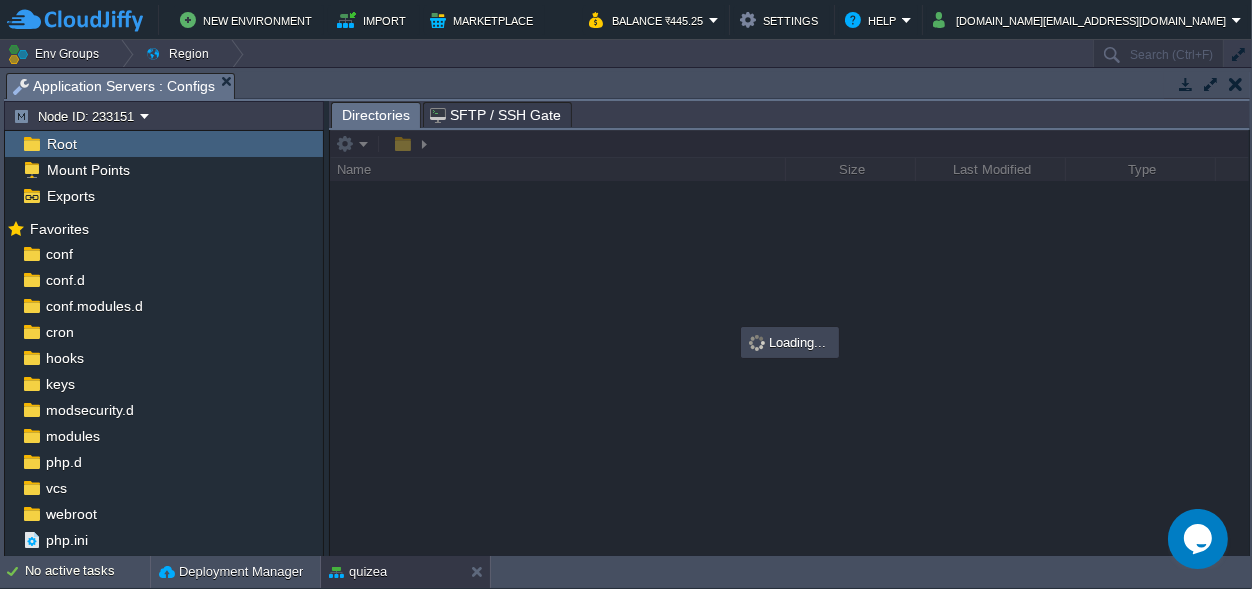 scroll, scrollTop: 0, scrollLeft: 0, axis: both 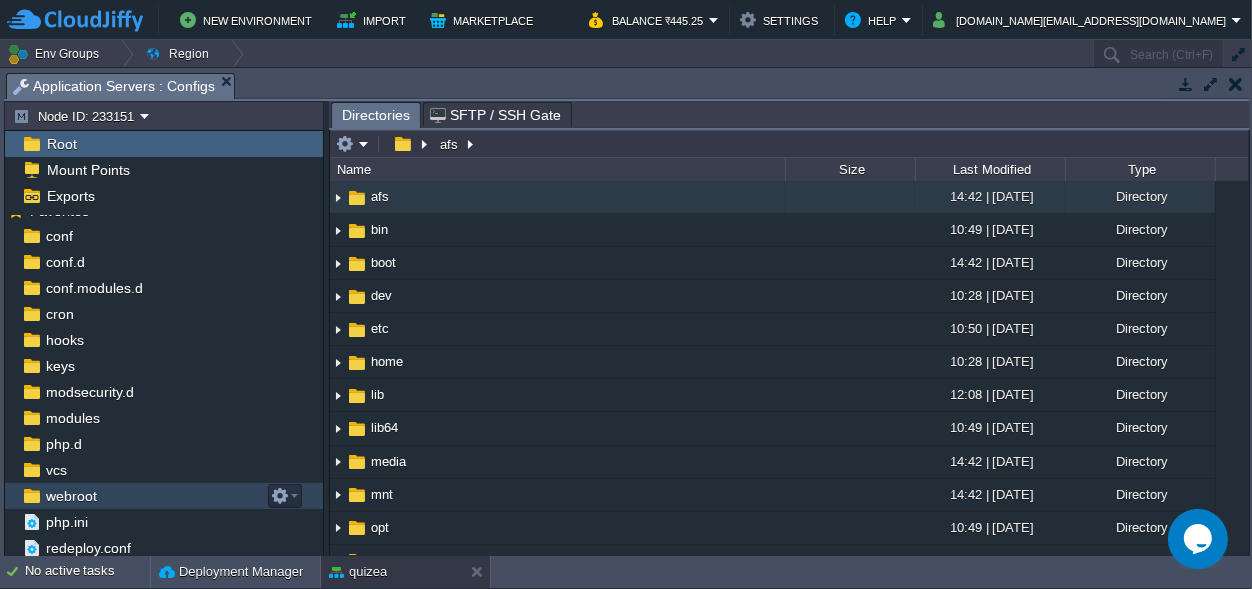 click on "webroot" at bounding box center [71, 496] 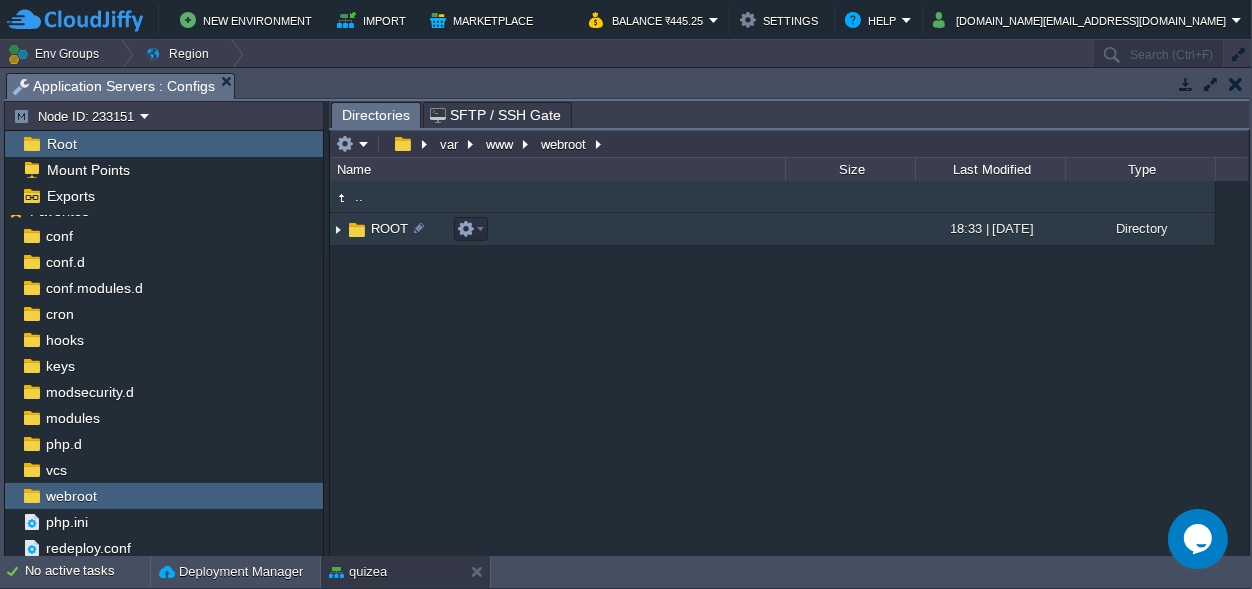 click at bounding box center [357, 230] 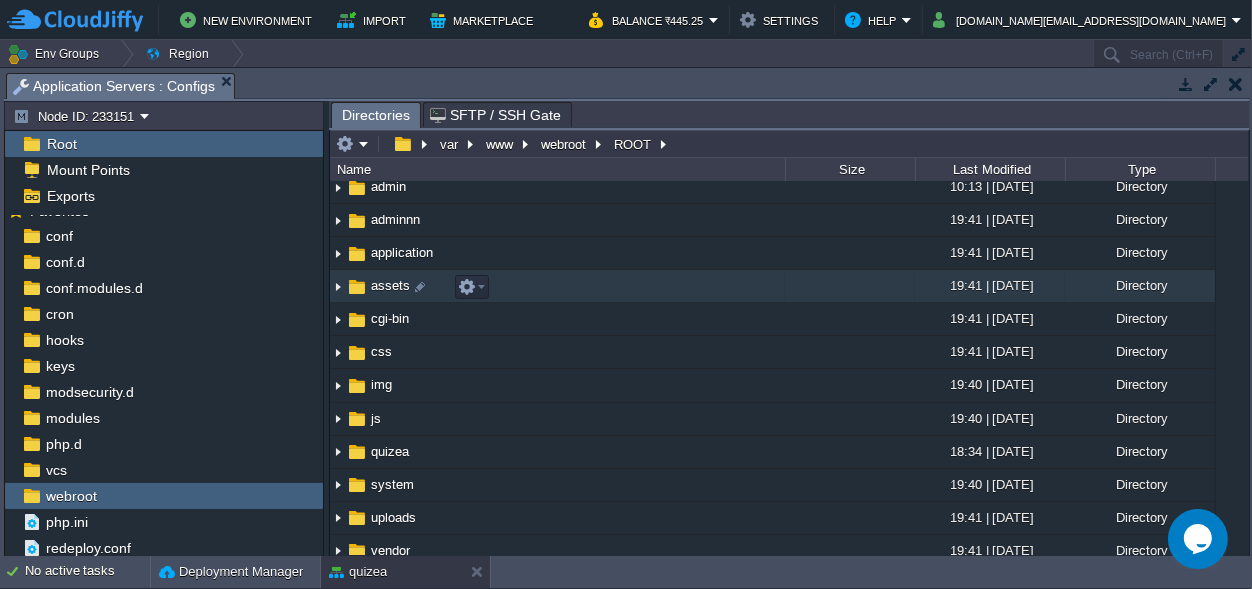 scroll, scrollTop: 0, scrollLeft: 0, axis: both 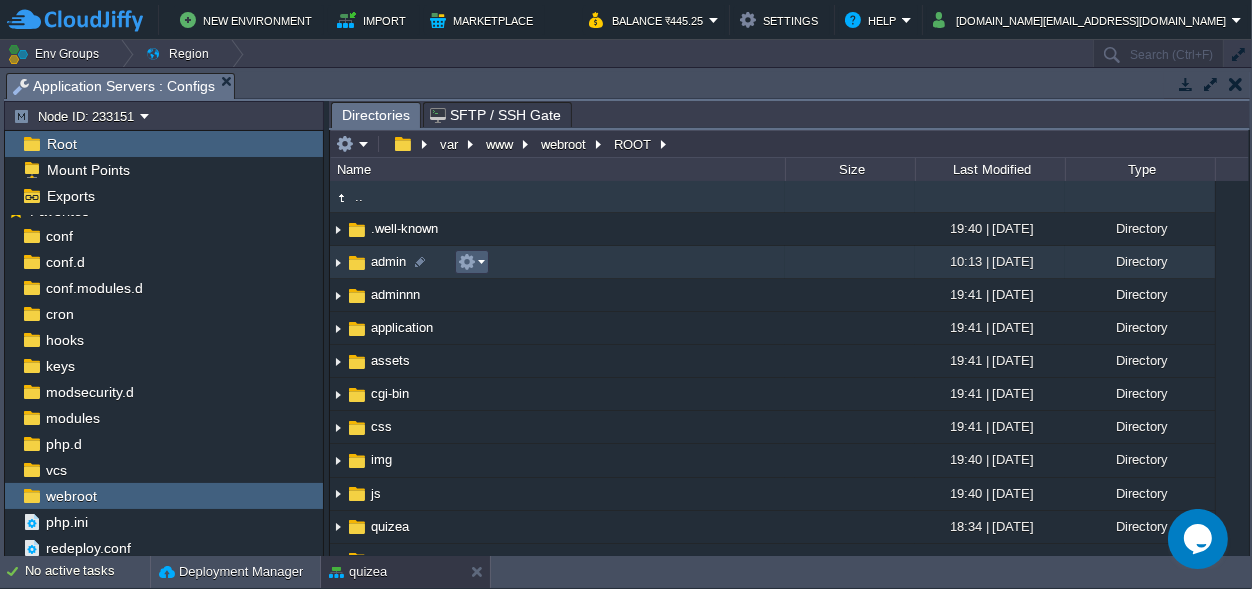 click at bounding box center [467, 262] 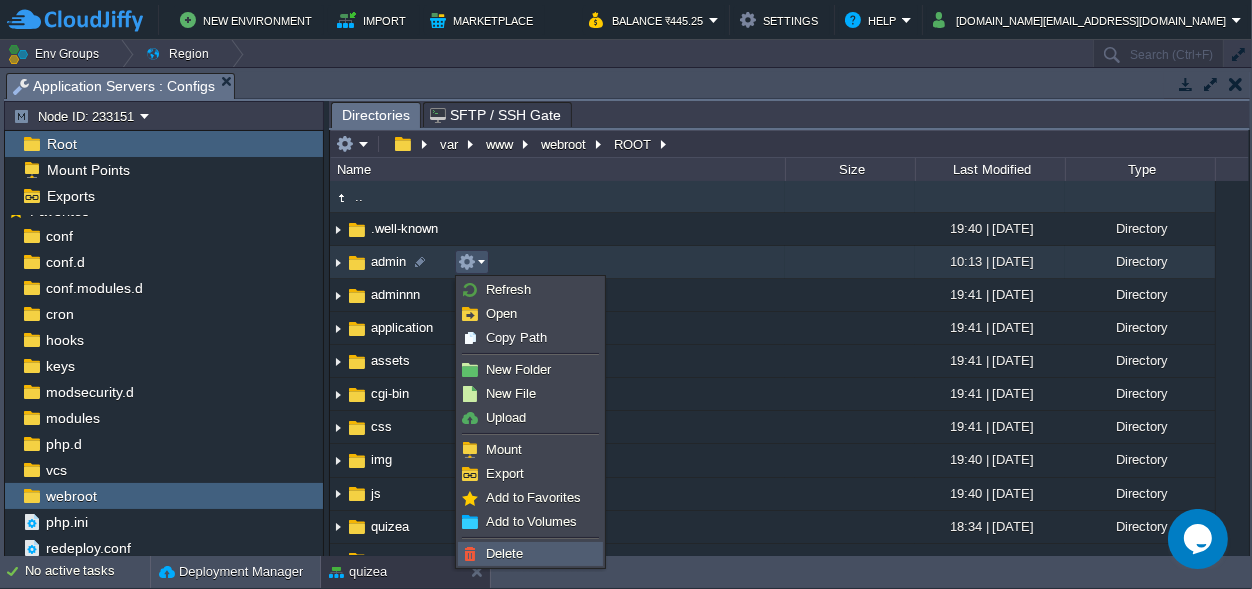 click on "Delete" at bounding box center [530, 554] 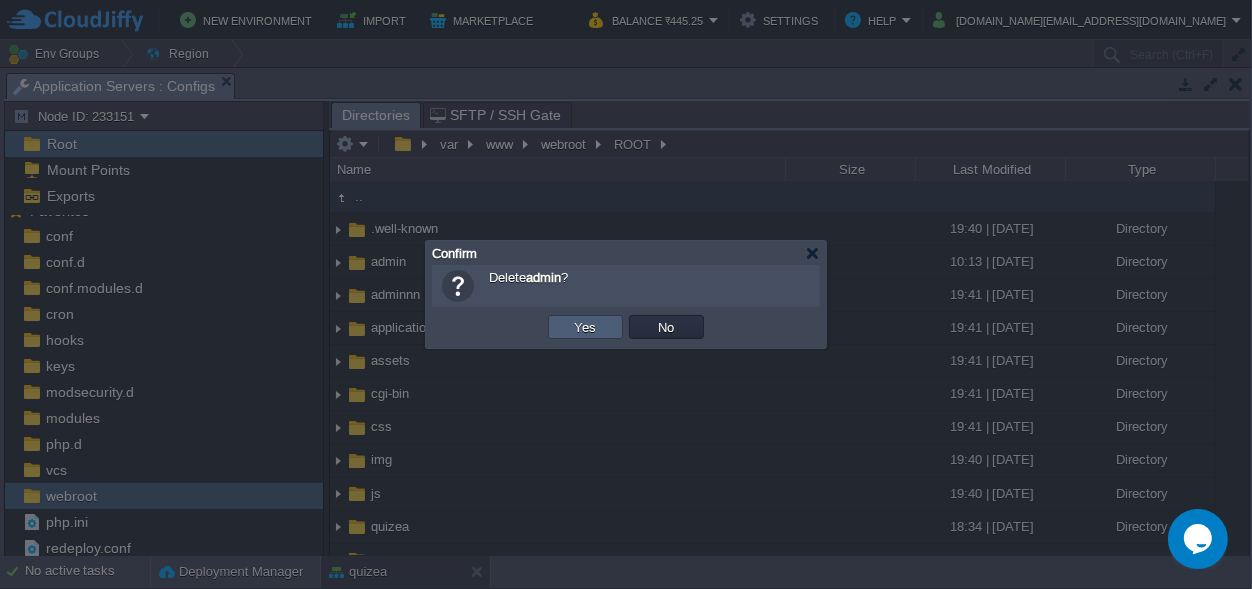 click on "Yes" at bounding box center (586, 327) 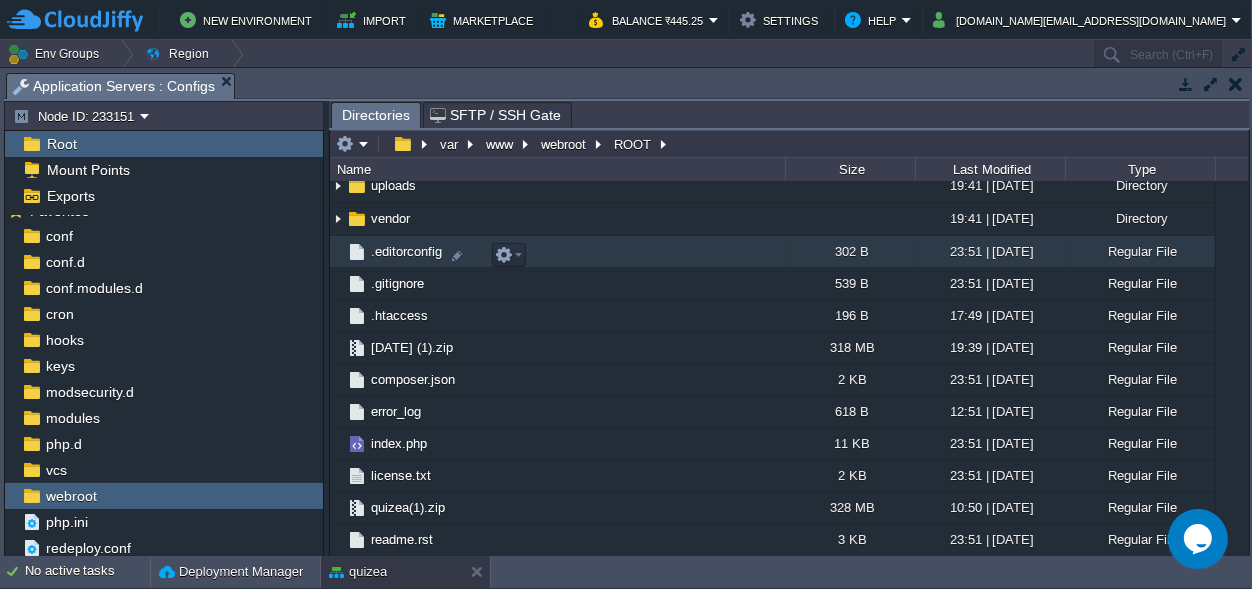 scroll, scrollTop: 280, scrollLeft: 0, axis: vertical 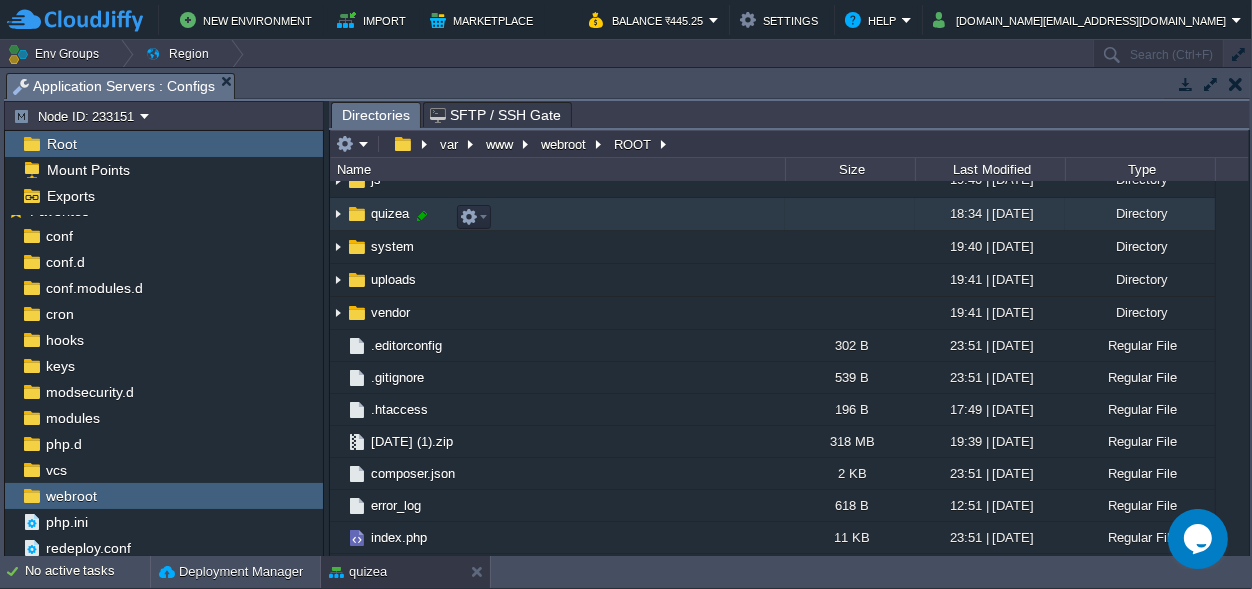 click at bounding box center (422, 216) 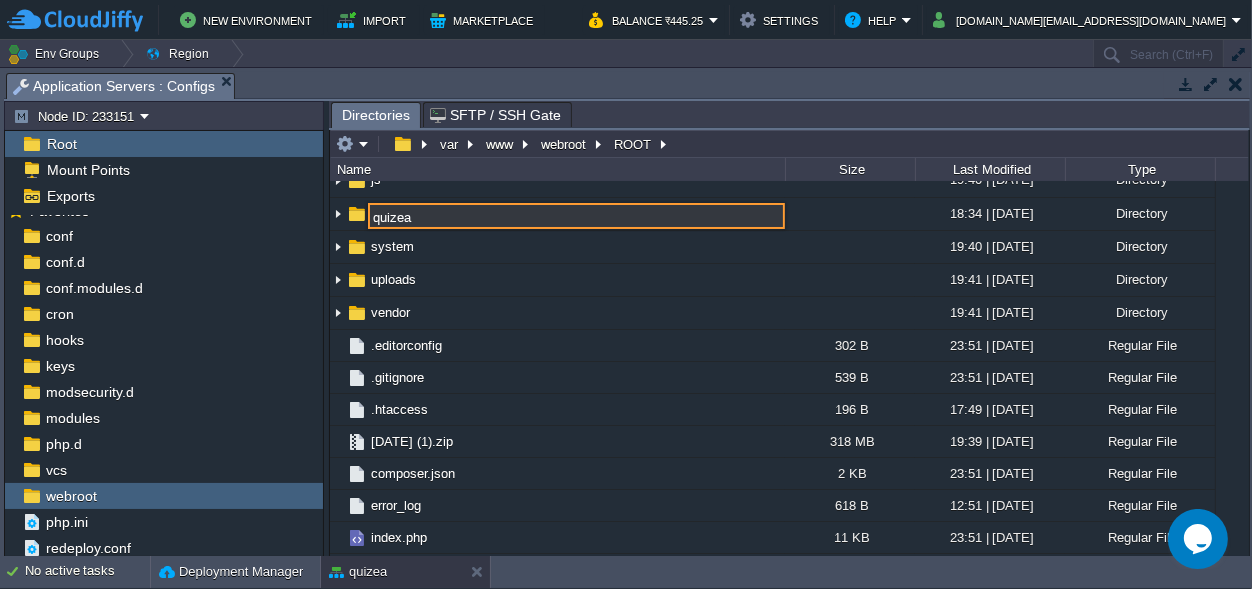 click on "quizea" at bounding box center (576, 216) 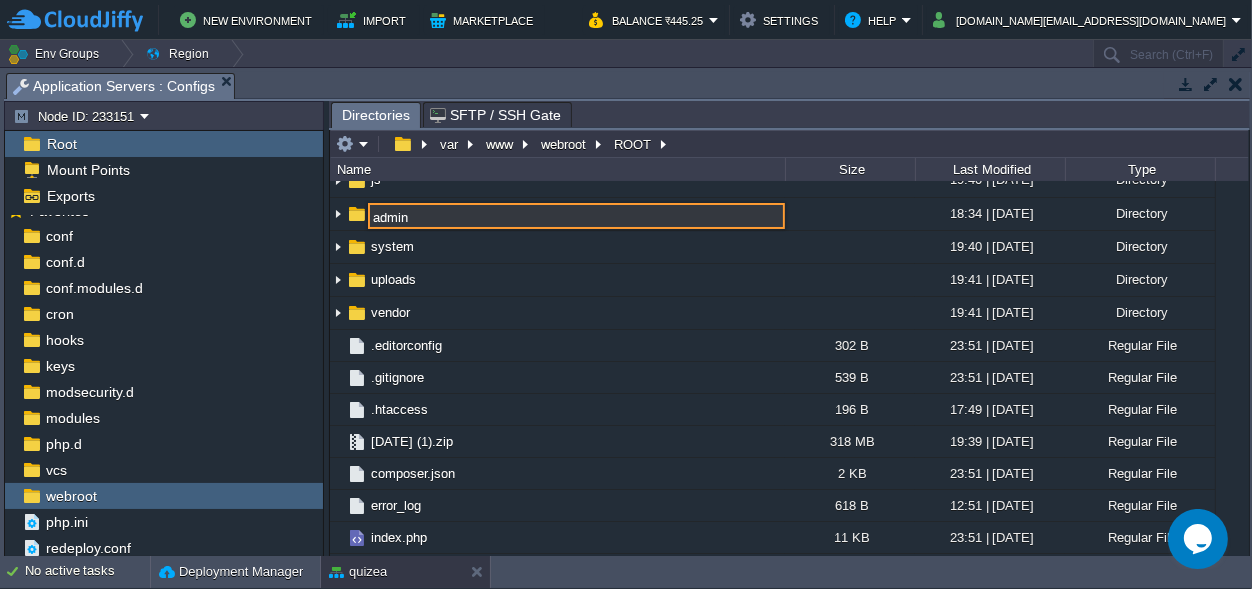 type on "admin" 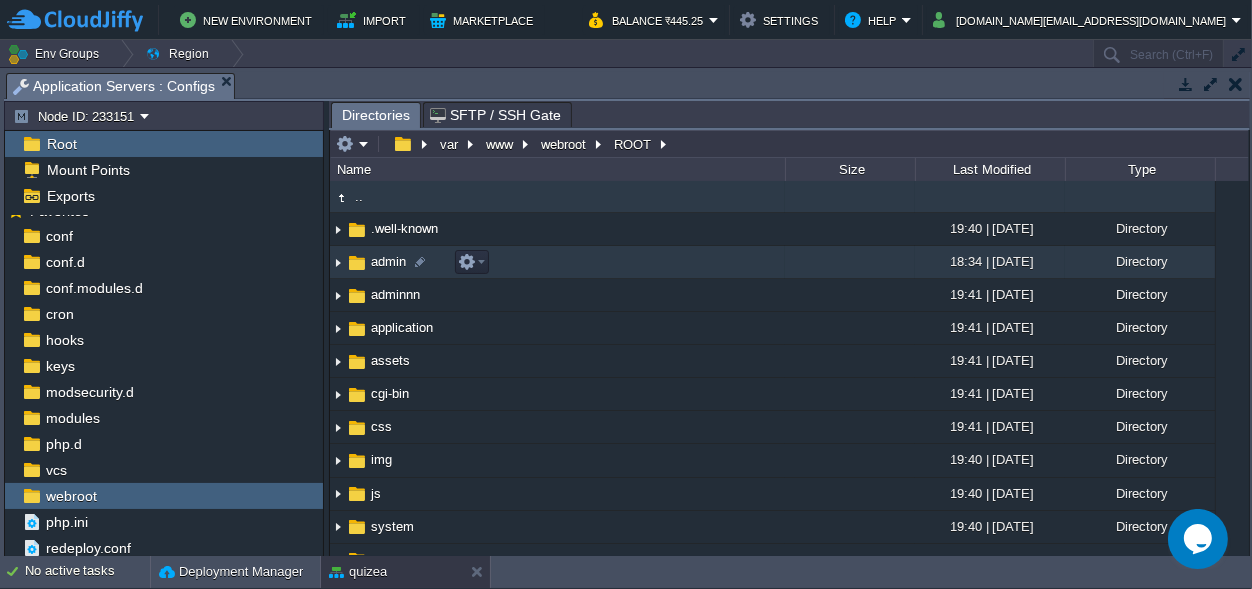 click on "admin" at bounding box center (388, 261) 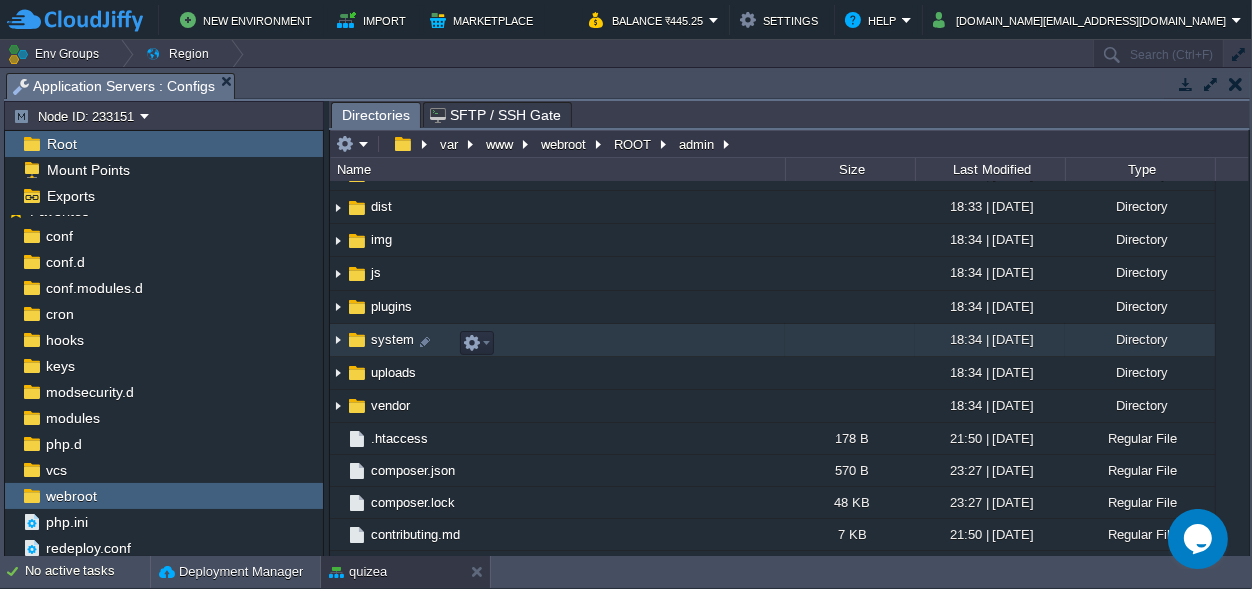 scroll, scrollTop: 0, scrollLeft: 0, axis: both 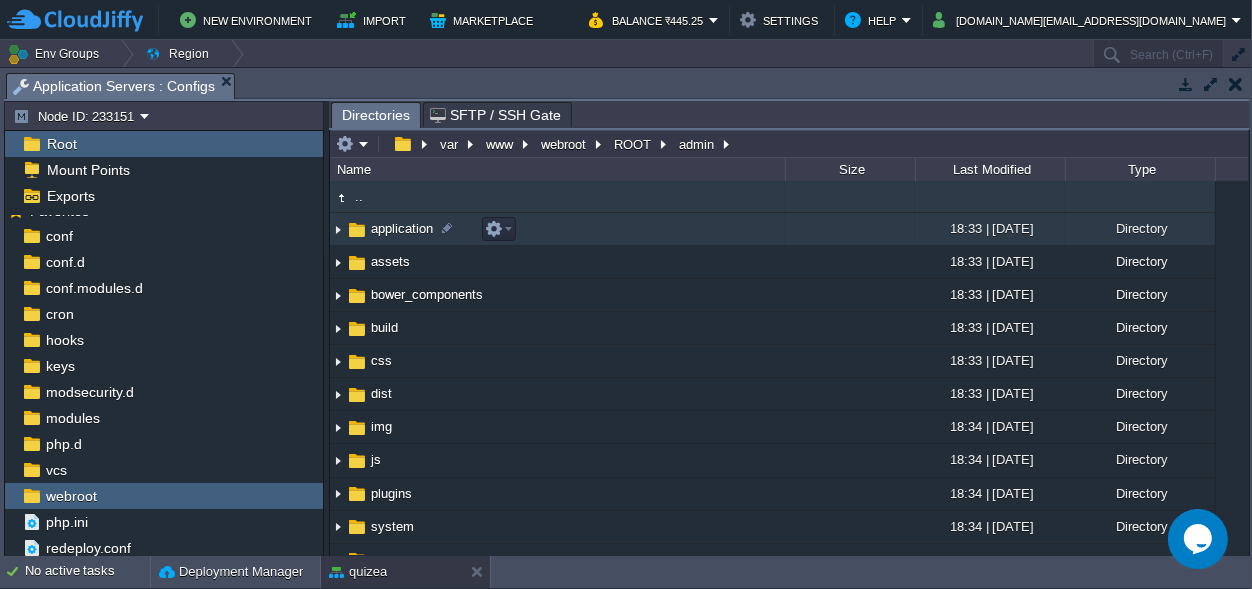 click on "application" at bounding box center [402, 228] 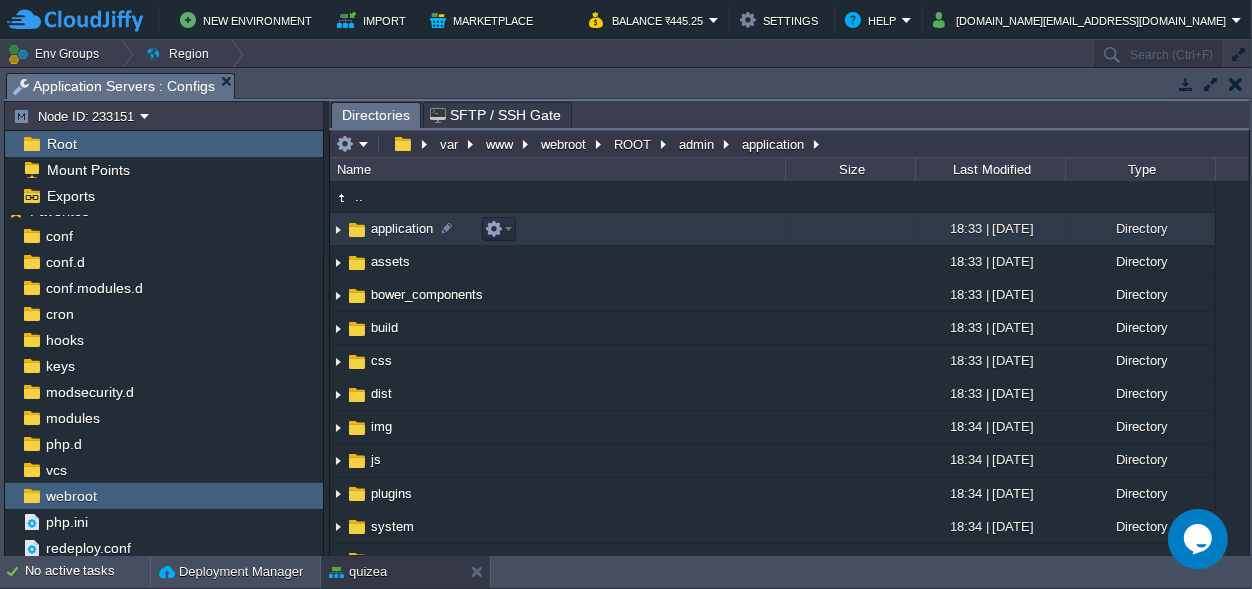 click on "application" at bounding box center (402, 228) 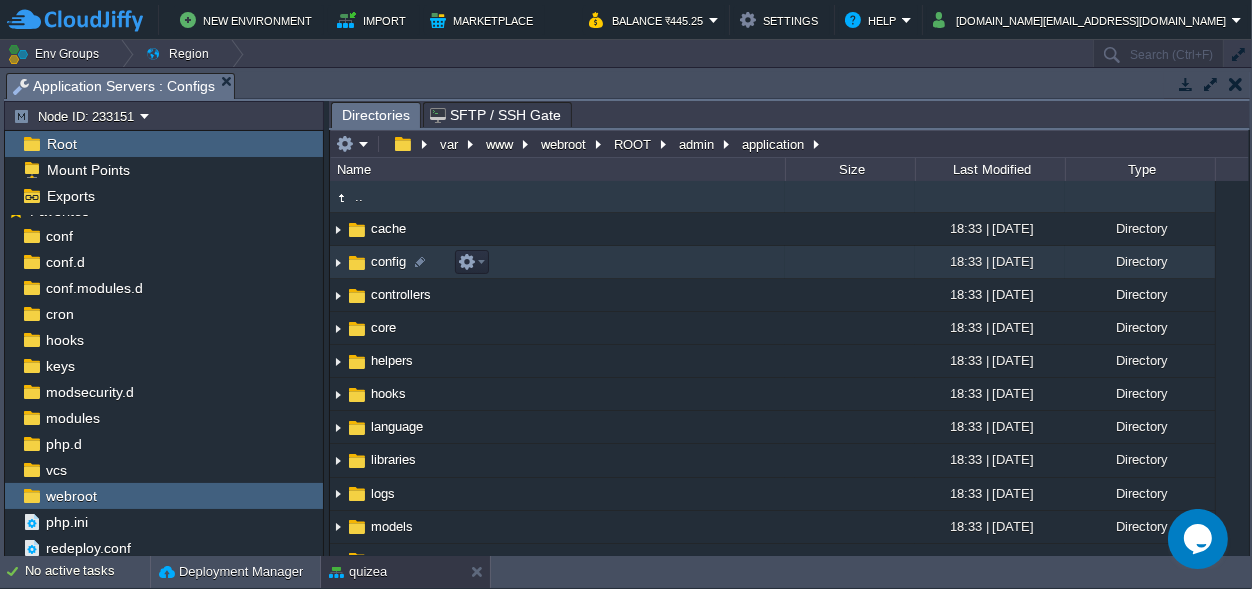 click on "config" at bounding box center (388, 261) 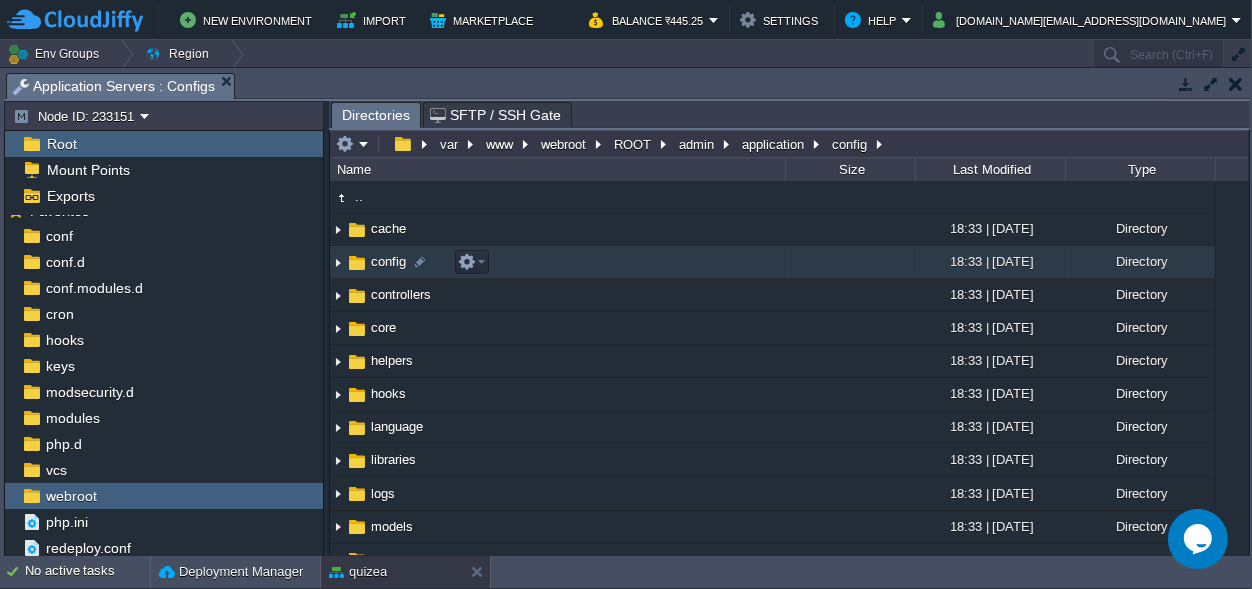 click on "config" at bounding box center (388, 261) 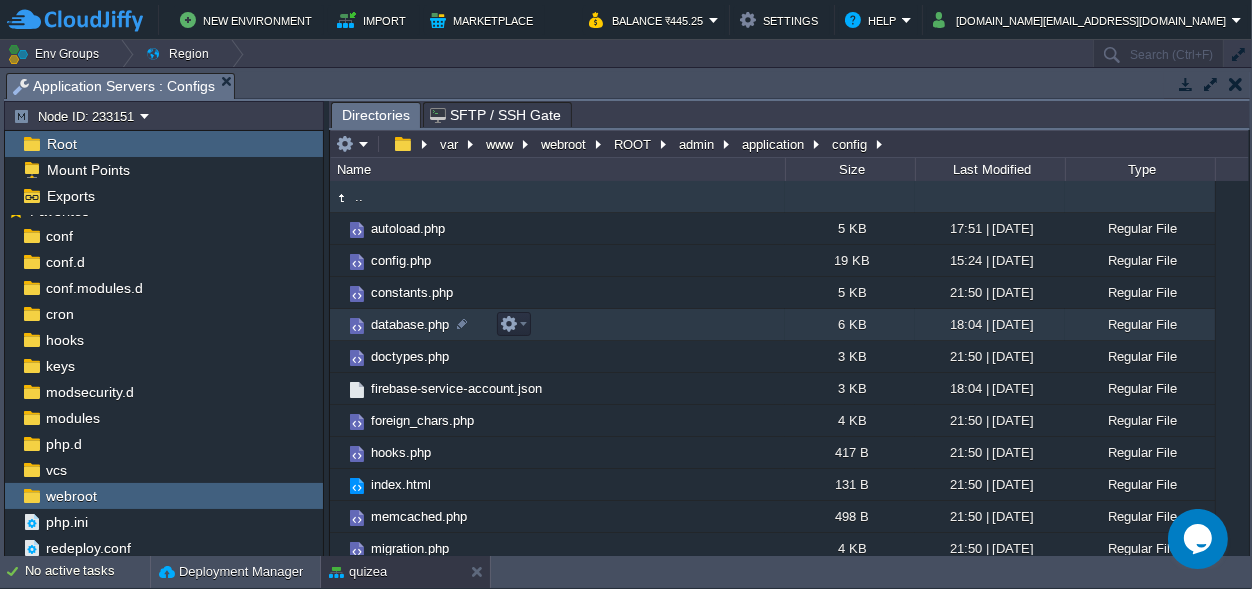 click on "database.php" at bounding box center (410, 324) 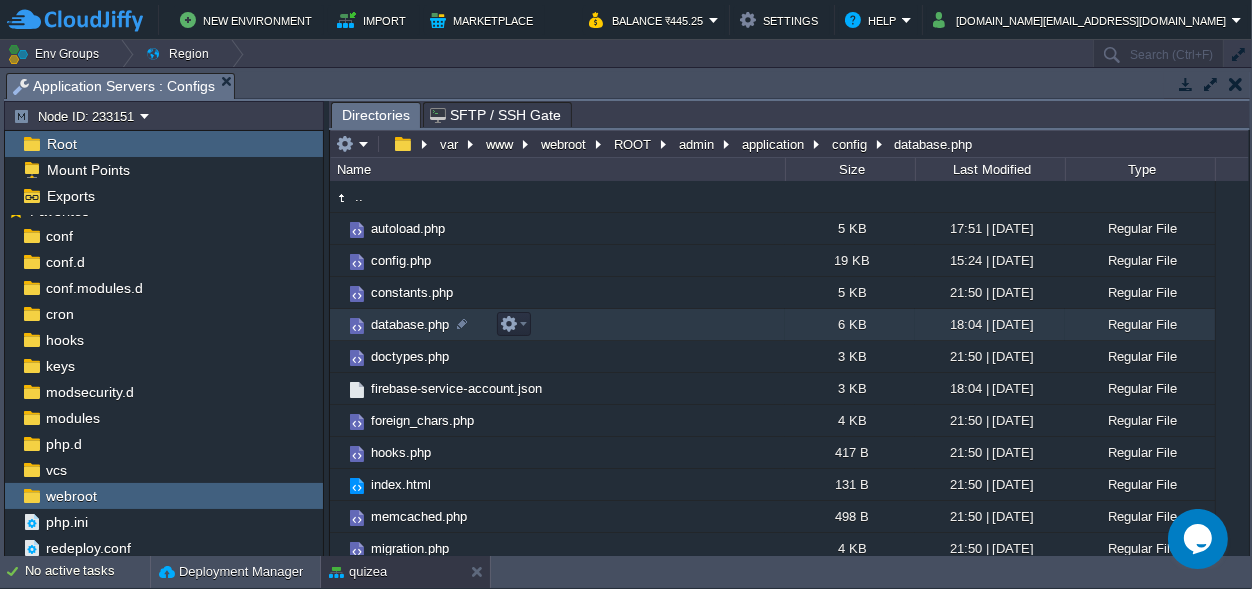 click on "database.php" at bounding box center (410, 324) 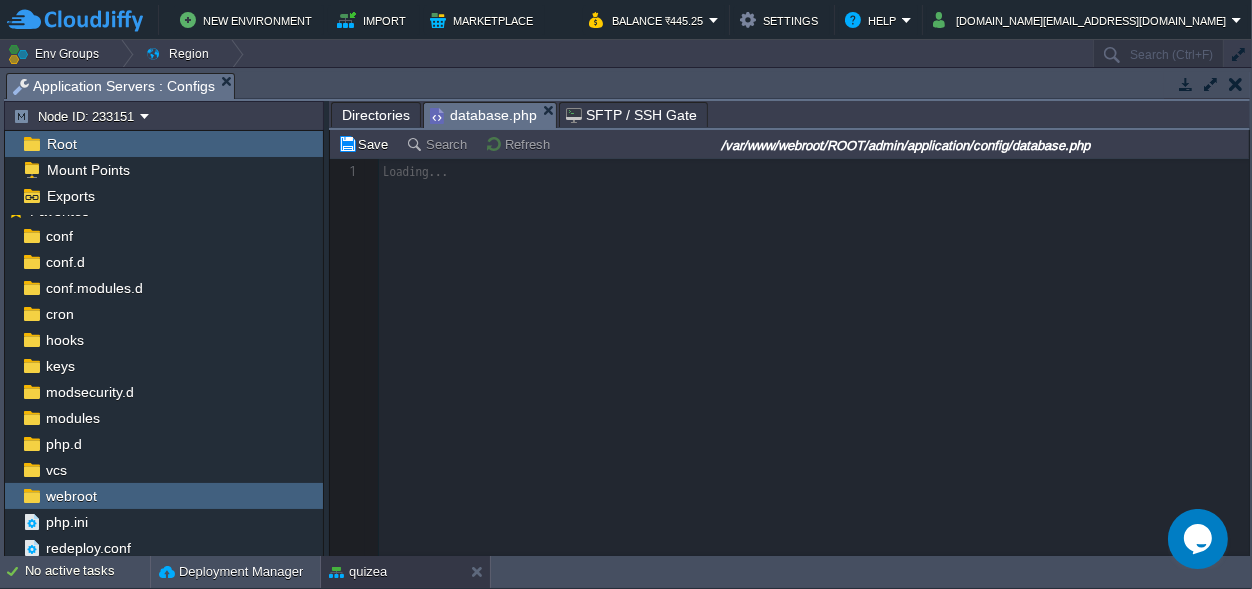 click on "Directories" at bounding box center [376, 115] 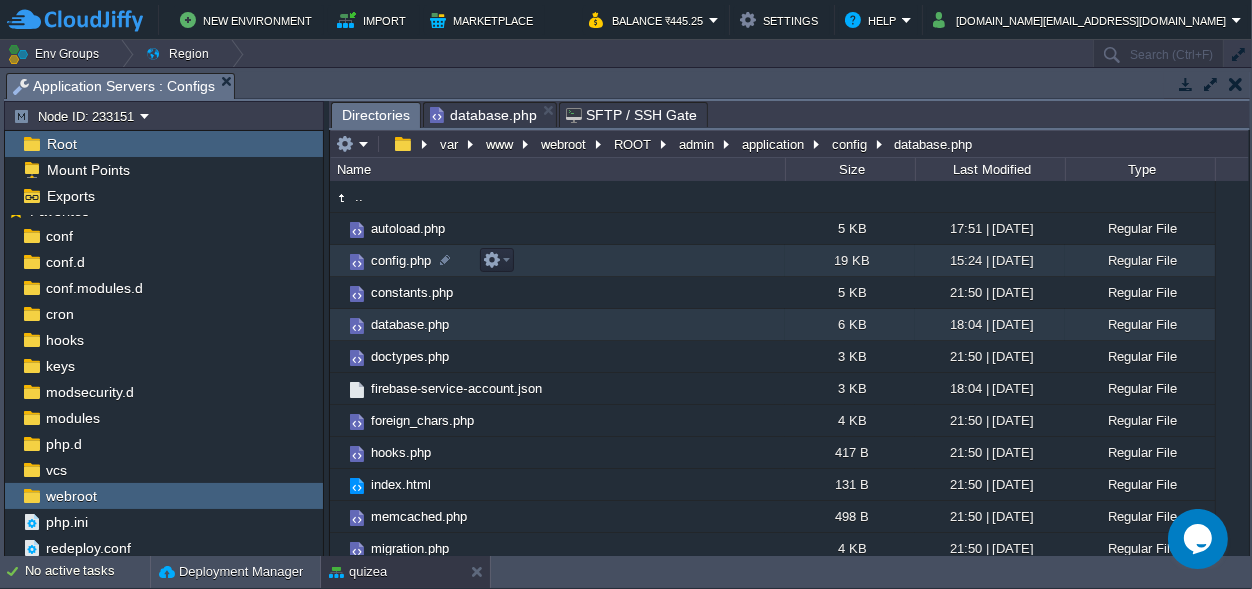 click on "config.php" at bounding box center (401, 260) 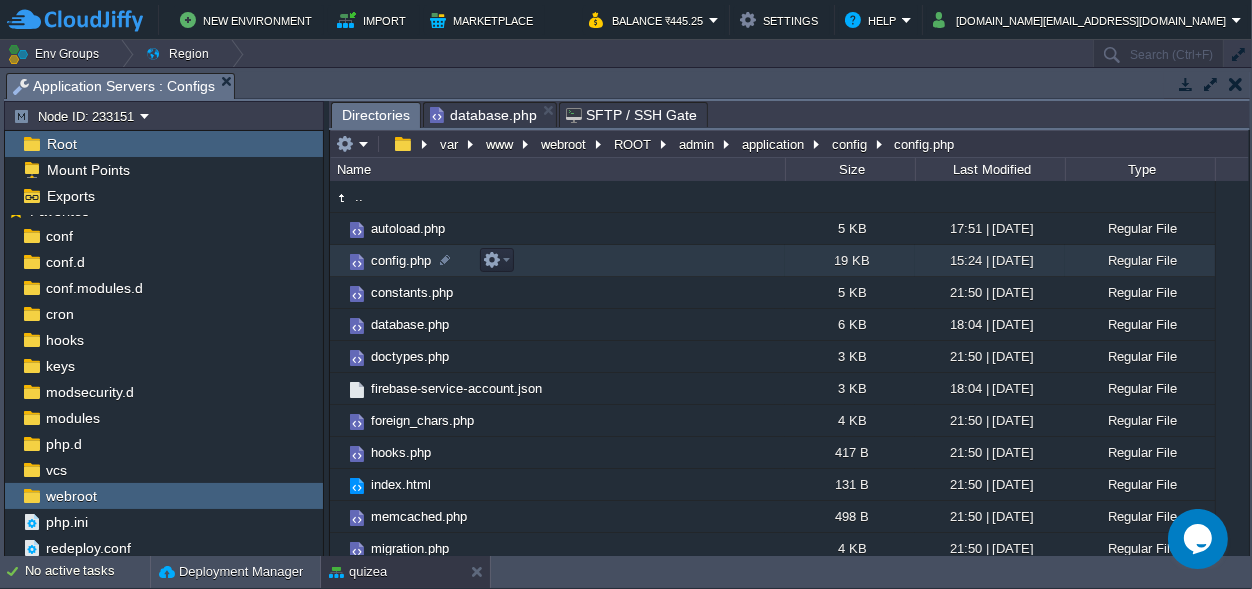 click on "config.php" at bounding box center [401, 260] 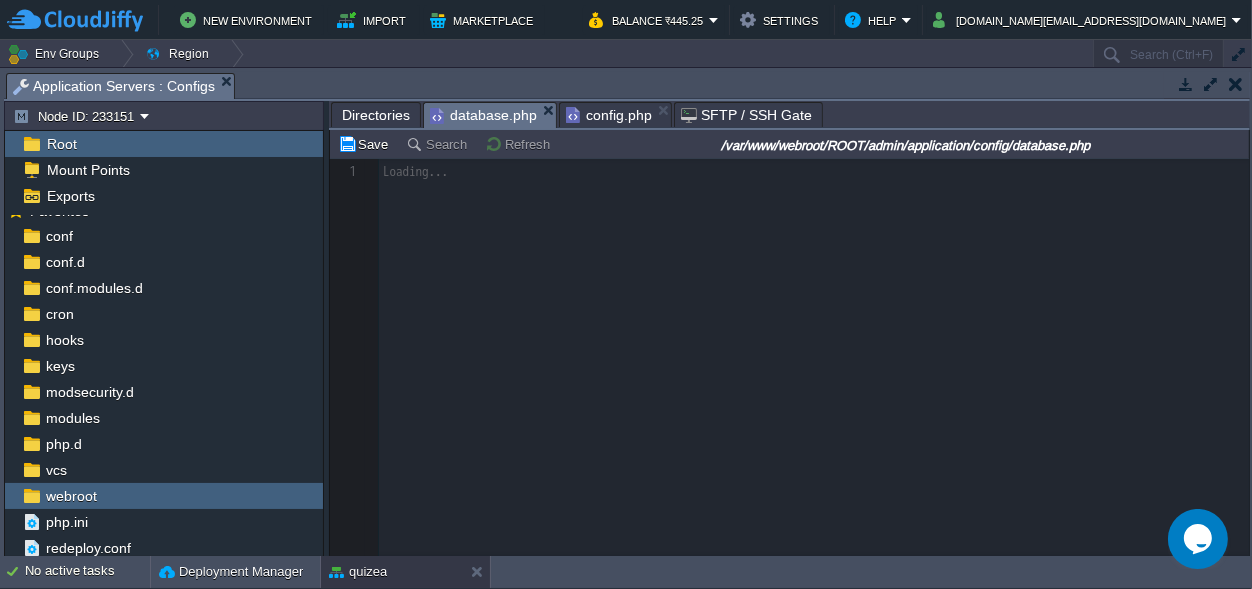click on "database.php" at bounding box center (483, 115) 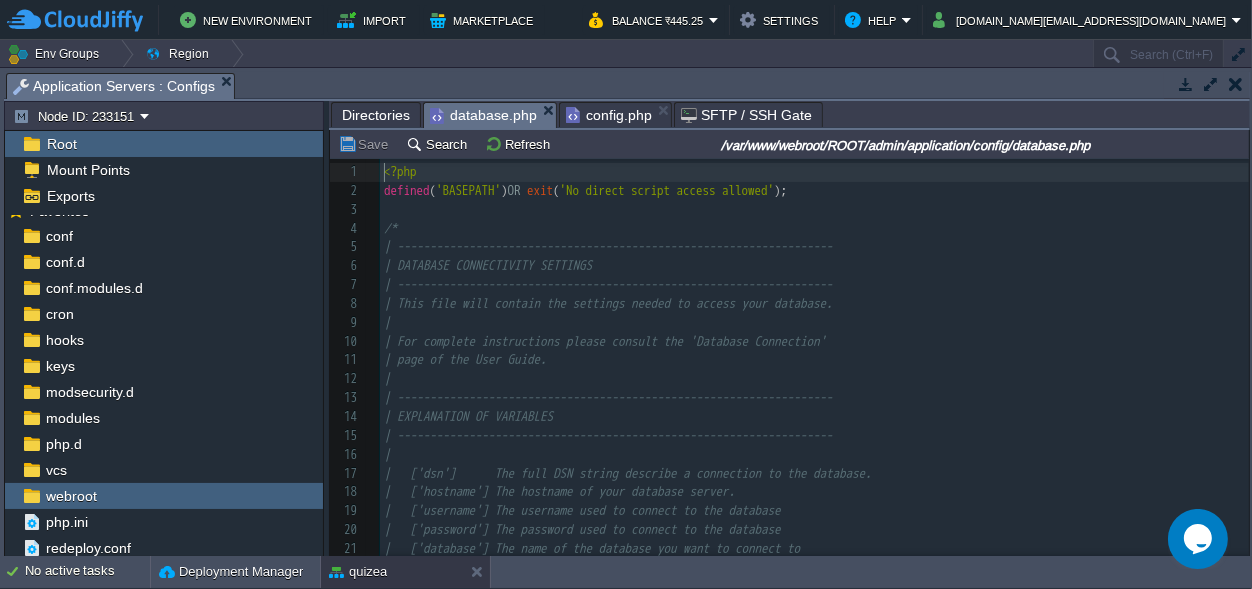 scroll, scrollTop: 7, scrollLeft: 0, axis: vertical 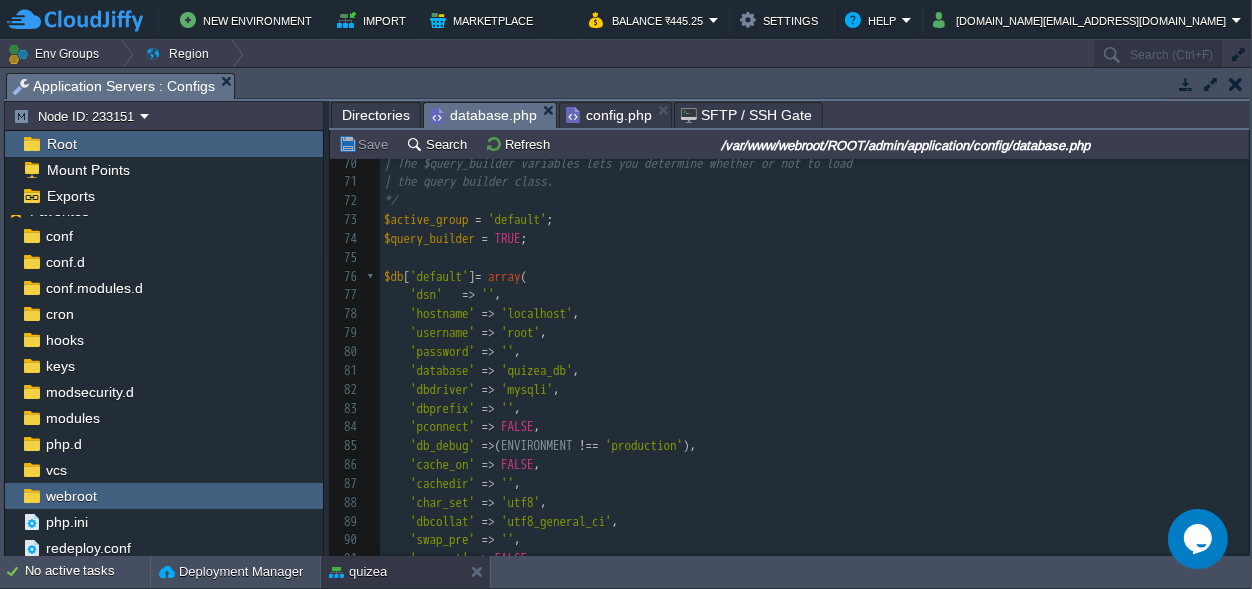 click on "Directories" at bounding box center [376, 115] 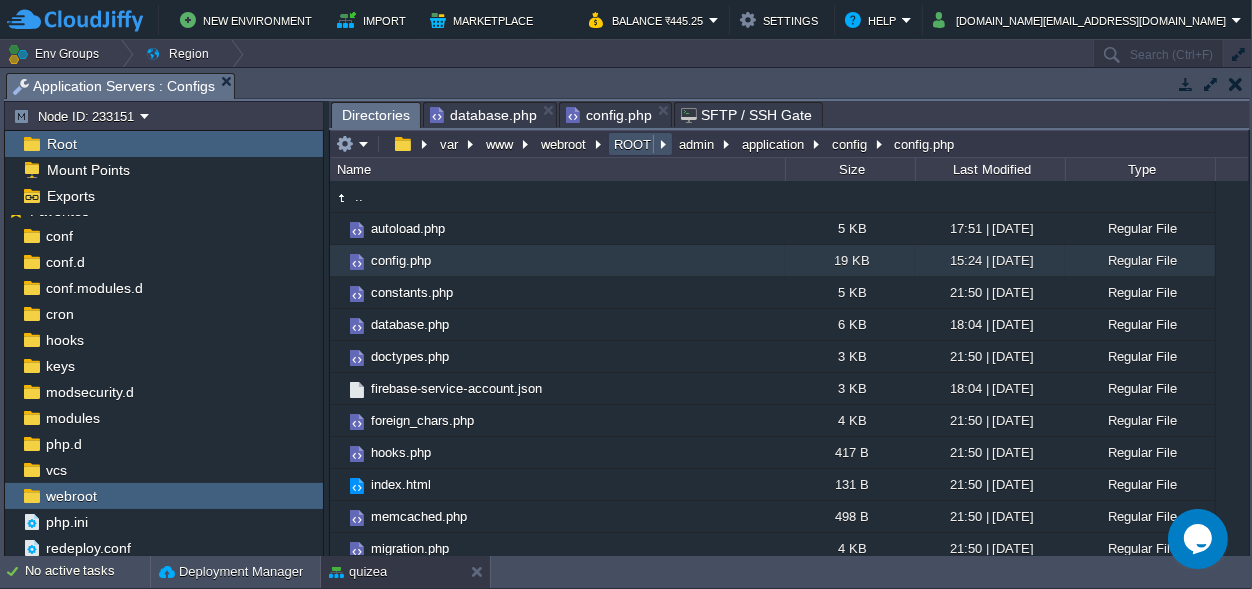 click on "ROOT" at bounding box center [633, 144] 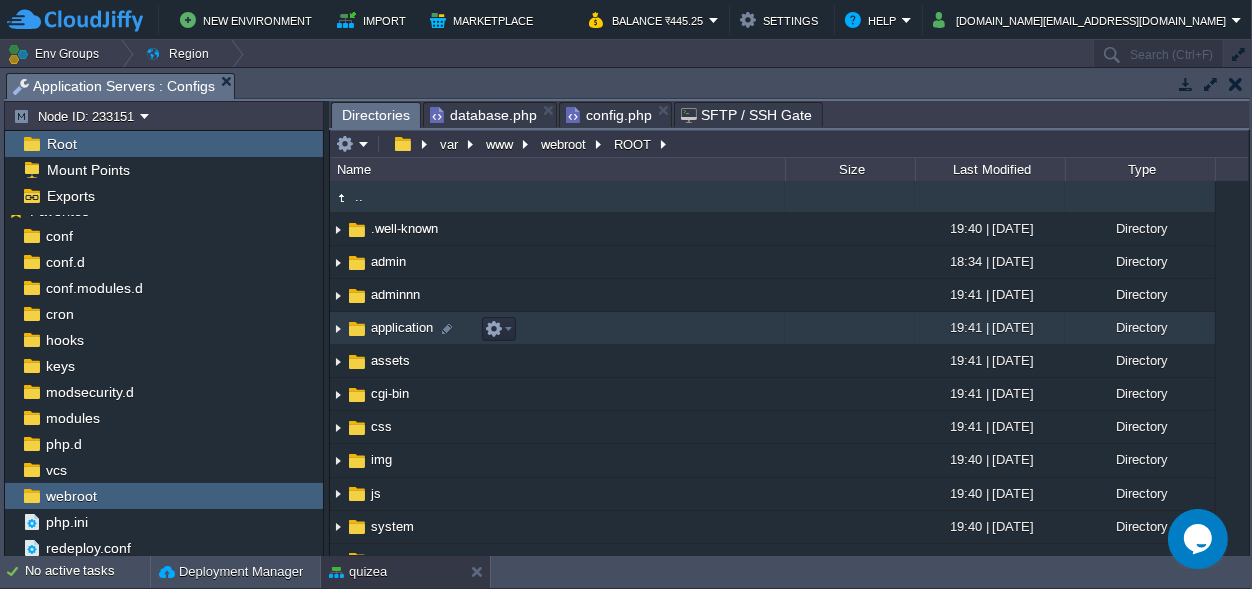 click on "application" at bounding box center (402, 327) 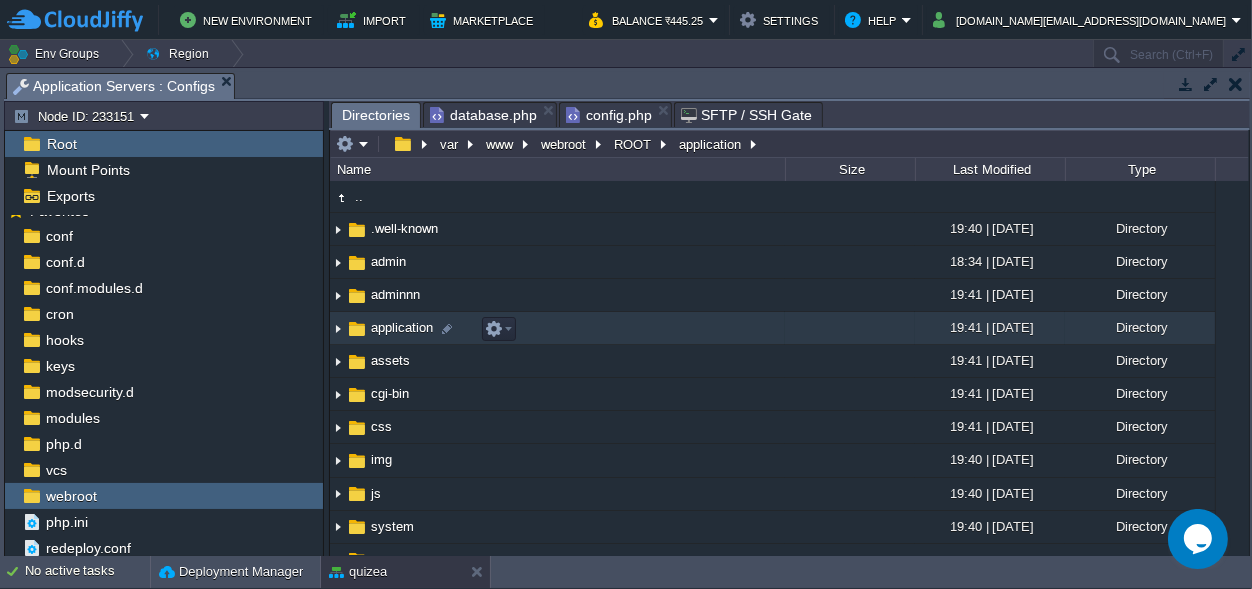 click on "application" at bounding box center (402, 327) 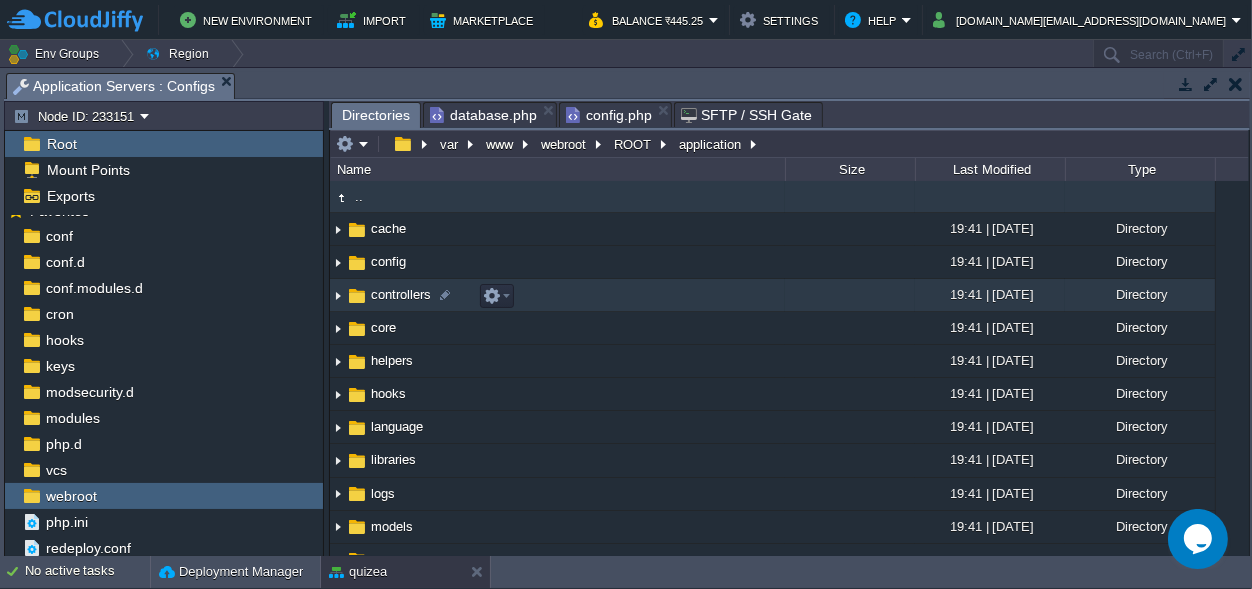 click on "controllers" at bounding box center (401, 294) 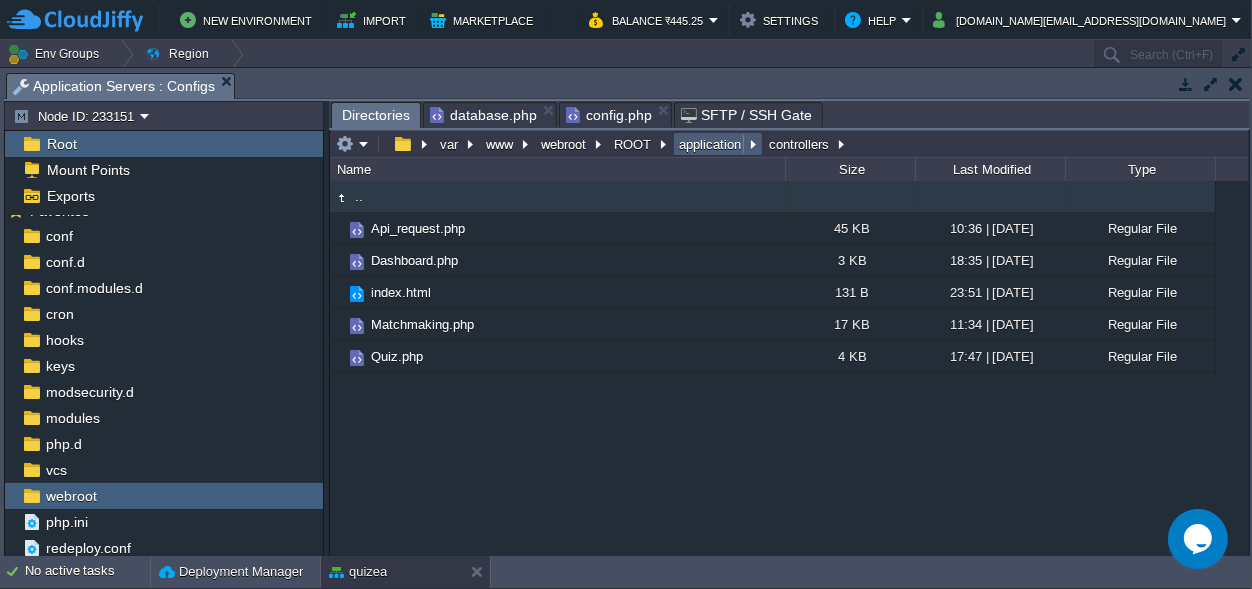 click on "application" at bounding box center (711, 144) 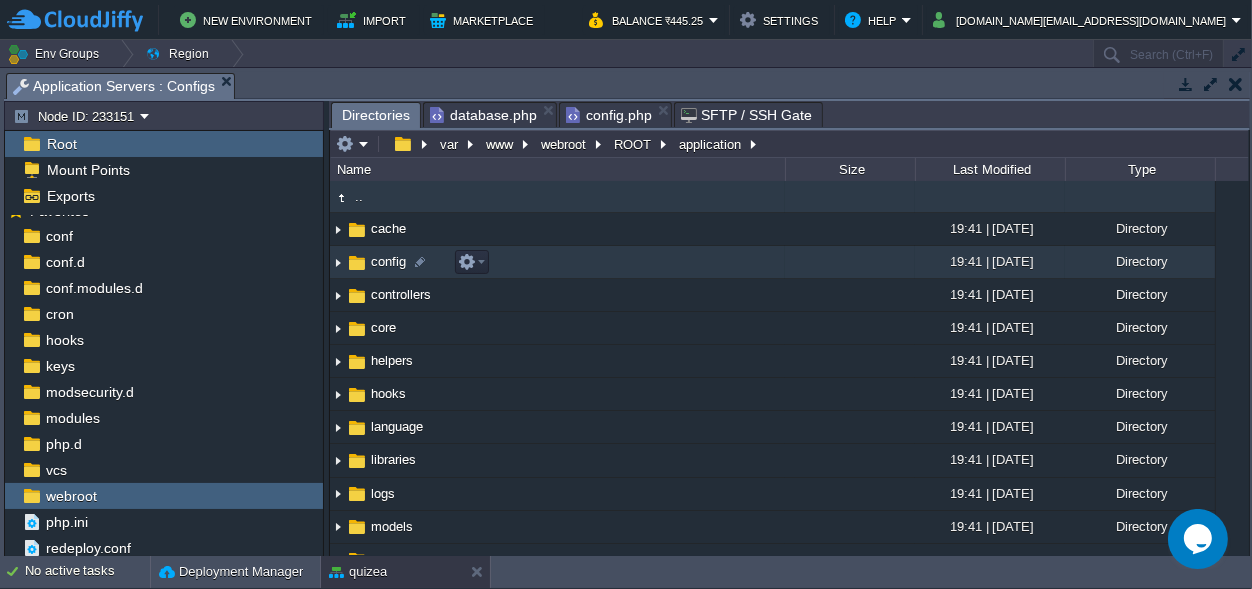 click on "config" at bounding box center (388, 261) 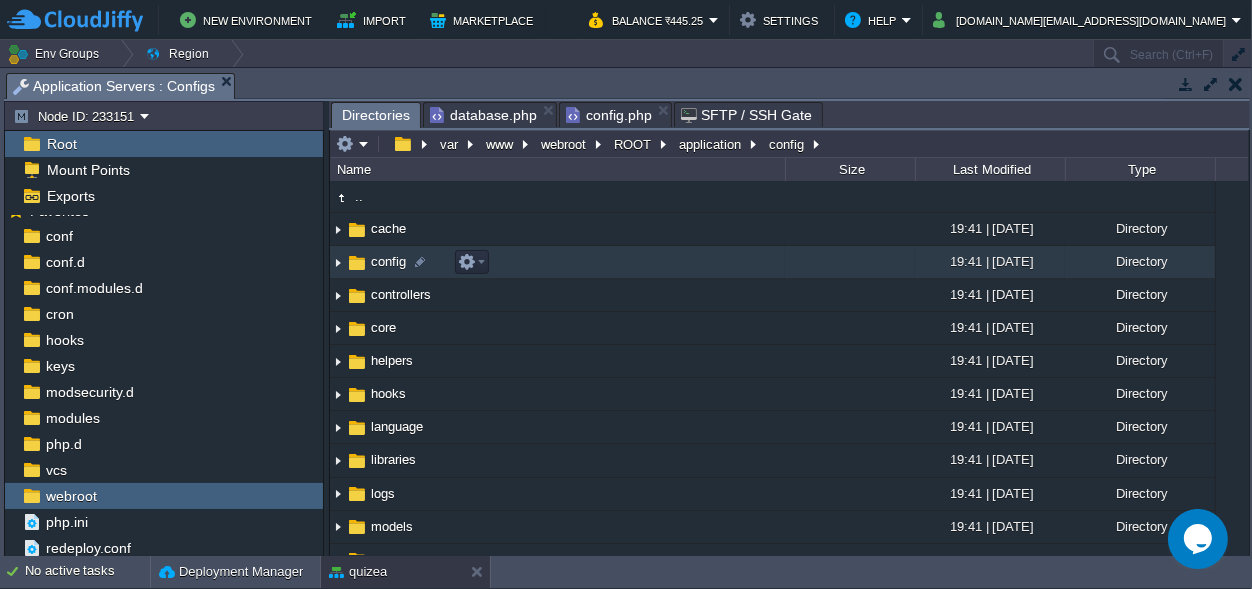 click on "config" at bounding box center [388, 261] 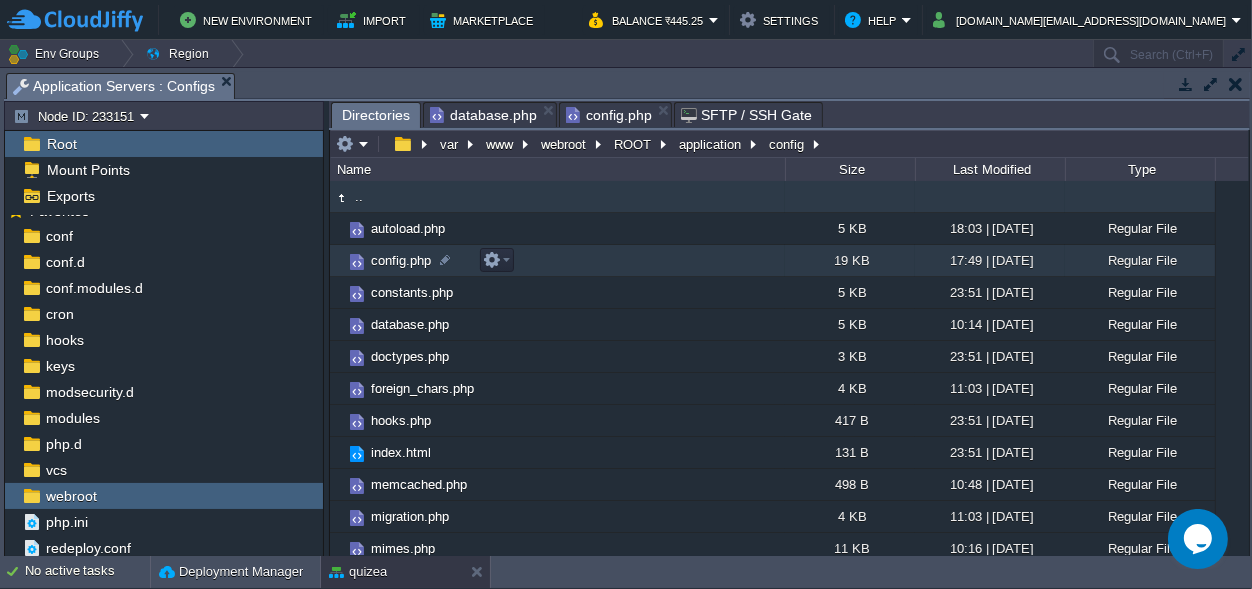 click on "config.php" at bounding box center [401, 260] 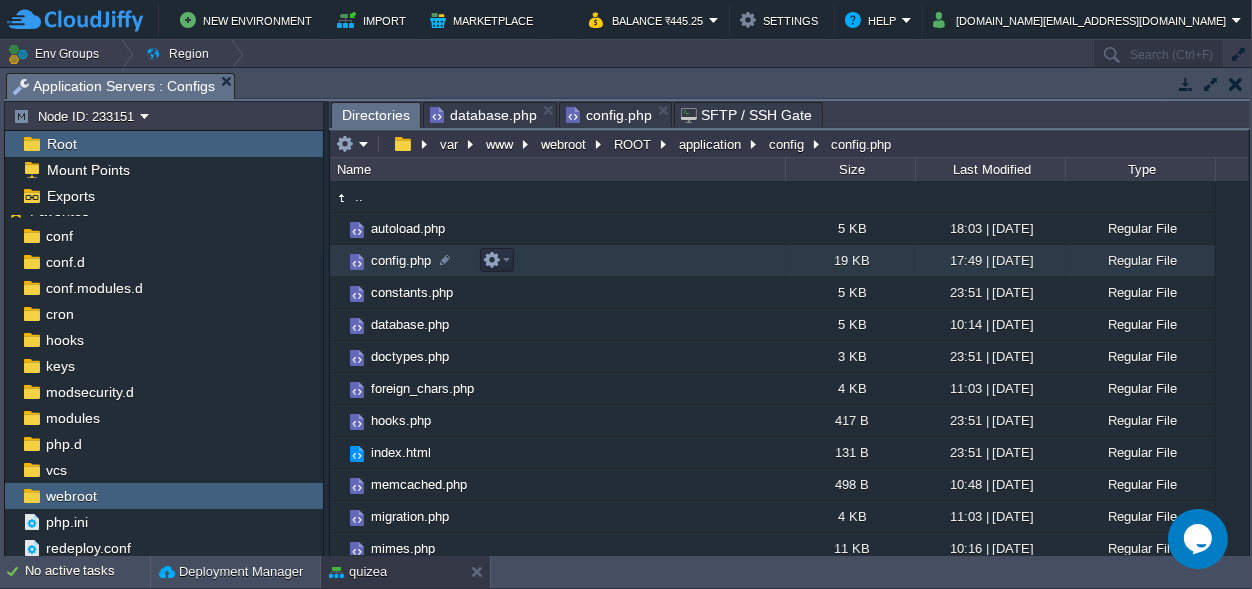 click on "config.php" at bounding box center [401, 260] 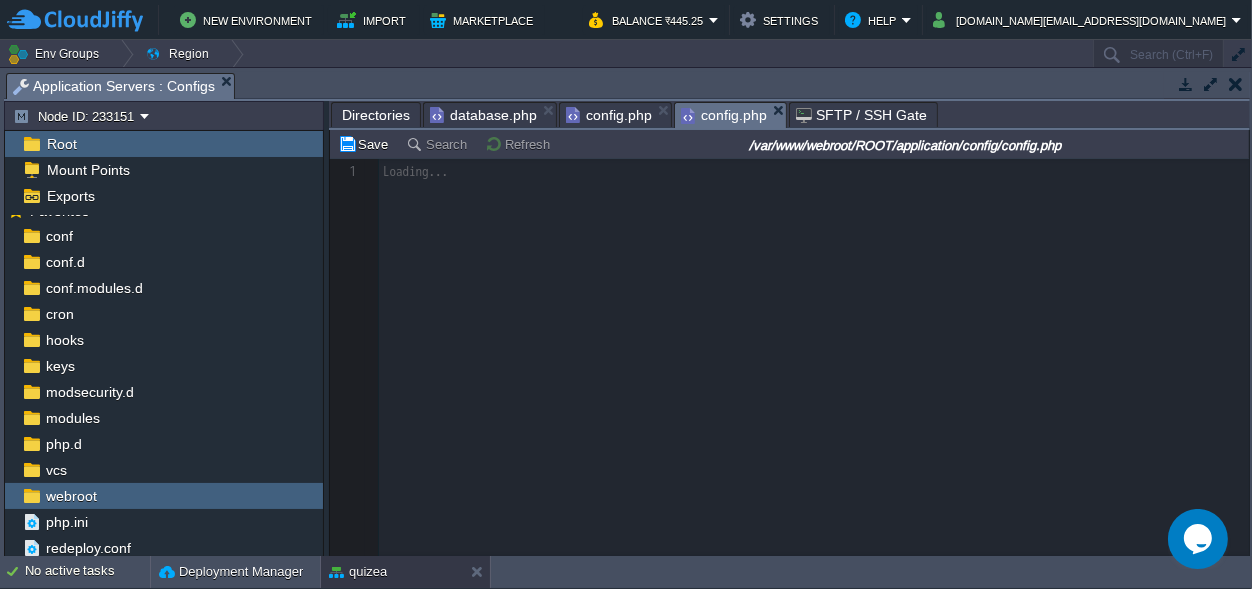 click on "Directories" at bounding box center [376, 115] 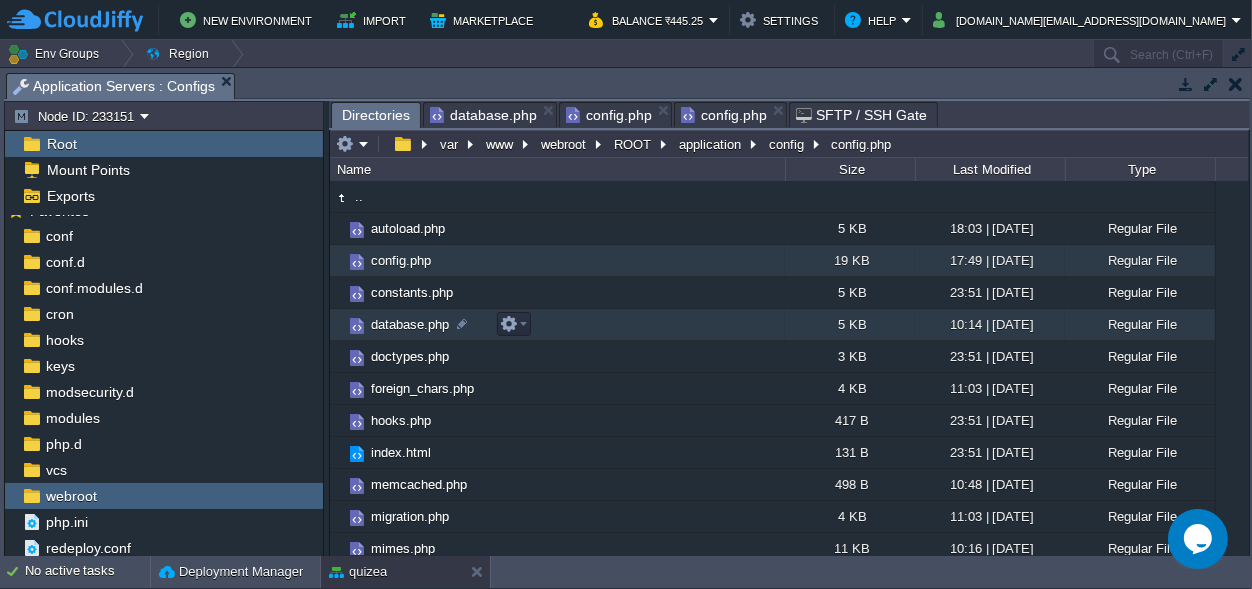 click on "database.php" at bounding box center (410, 324) 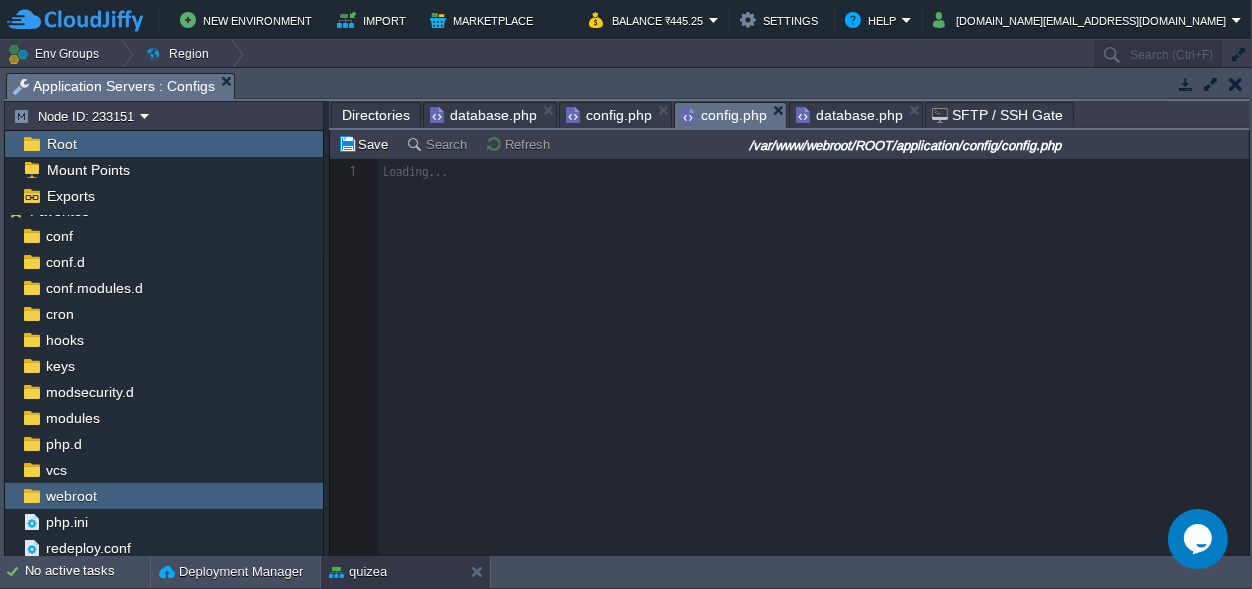 click on "config.php" at bounding box center [724, 115] 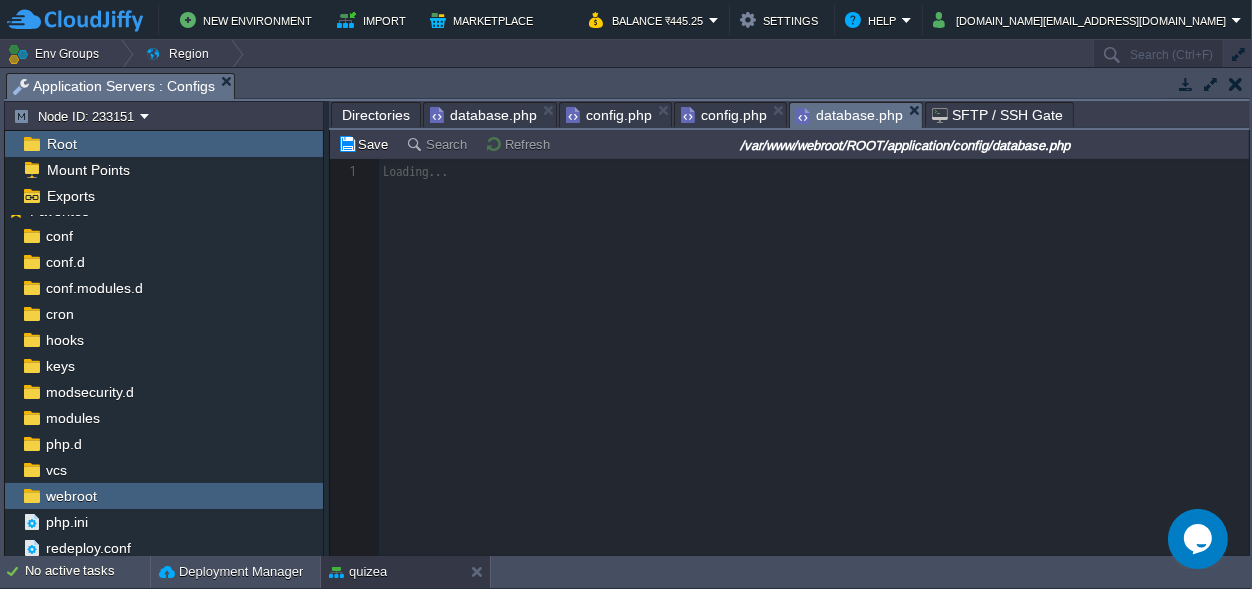 click on "config.php" at bounding box center [724, 115] 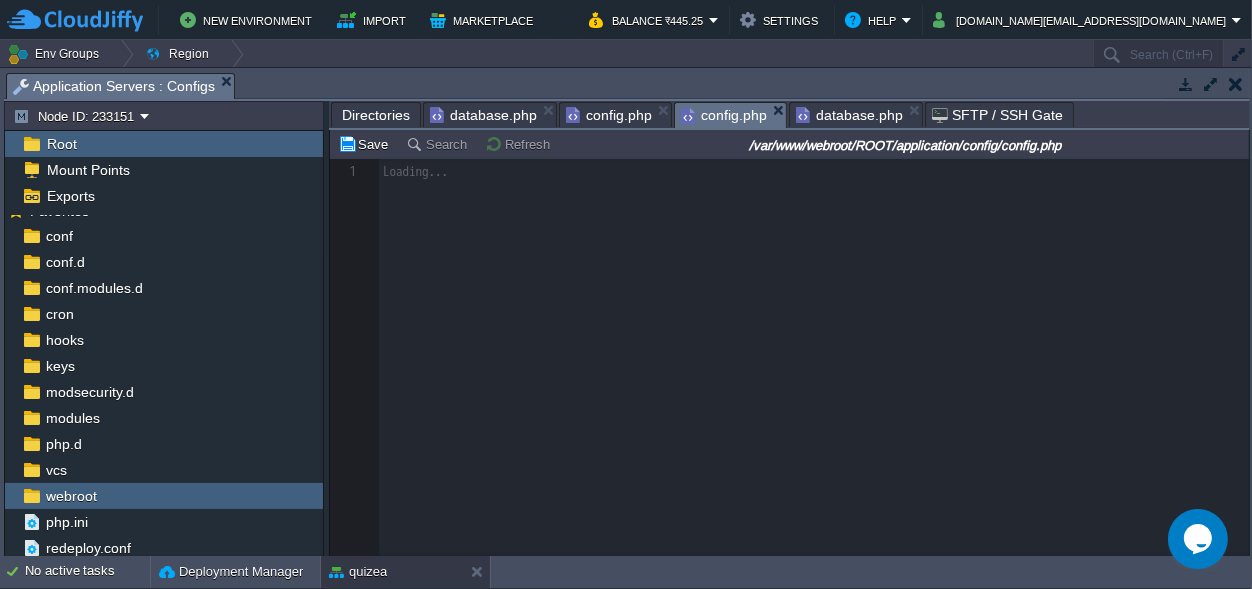 click on "database.php" at bounding box center (849, 115) 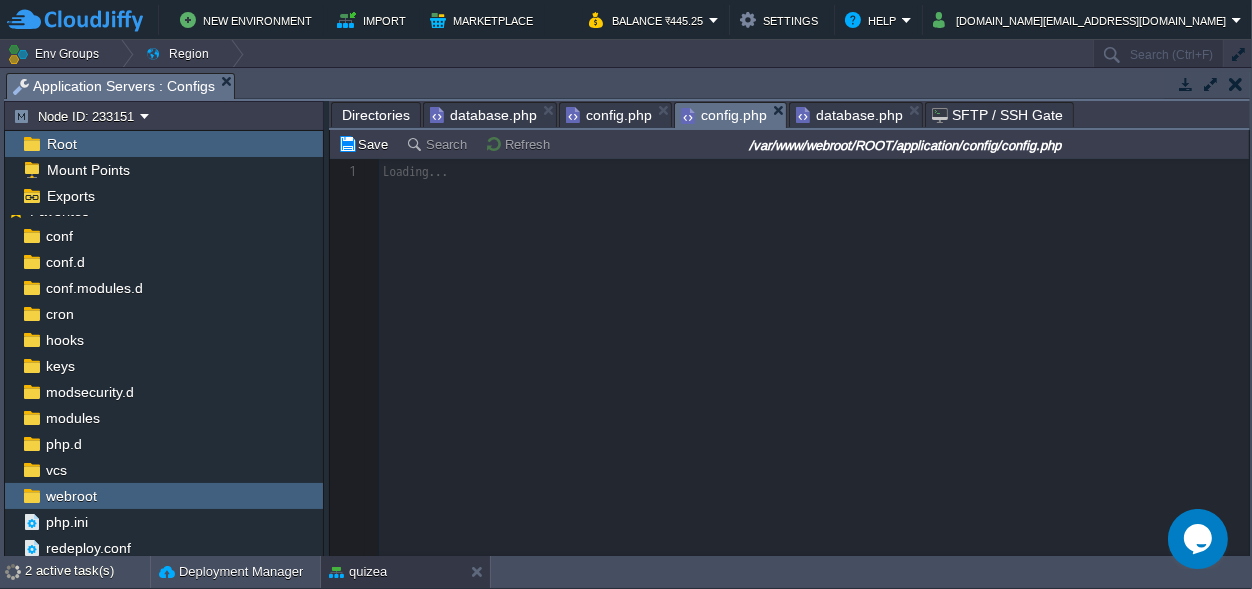 click on "config.php" at bounding box center [724, 115] 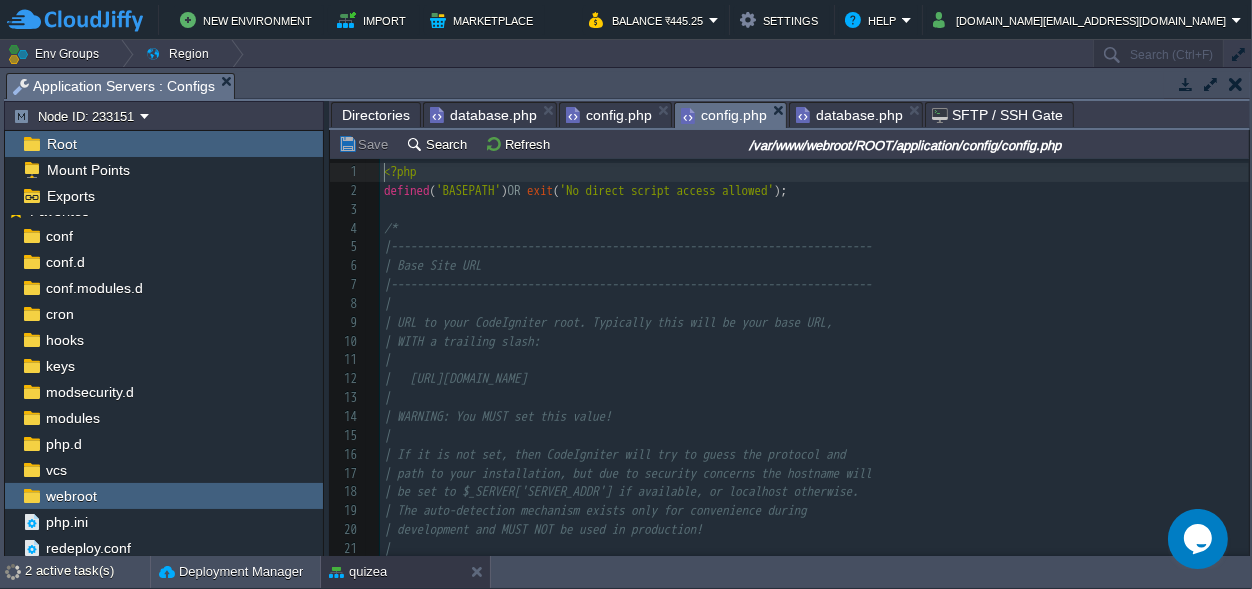 scroll, scrollTop: 7, scrollLeft: 0, axis: vertical 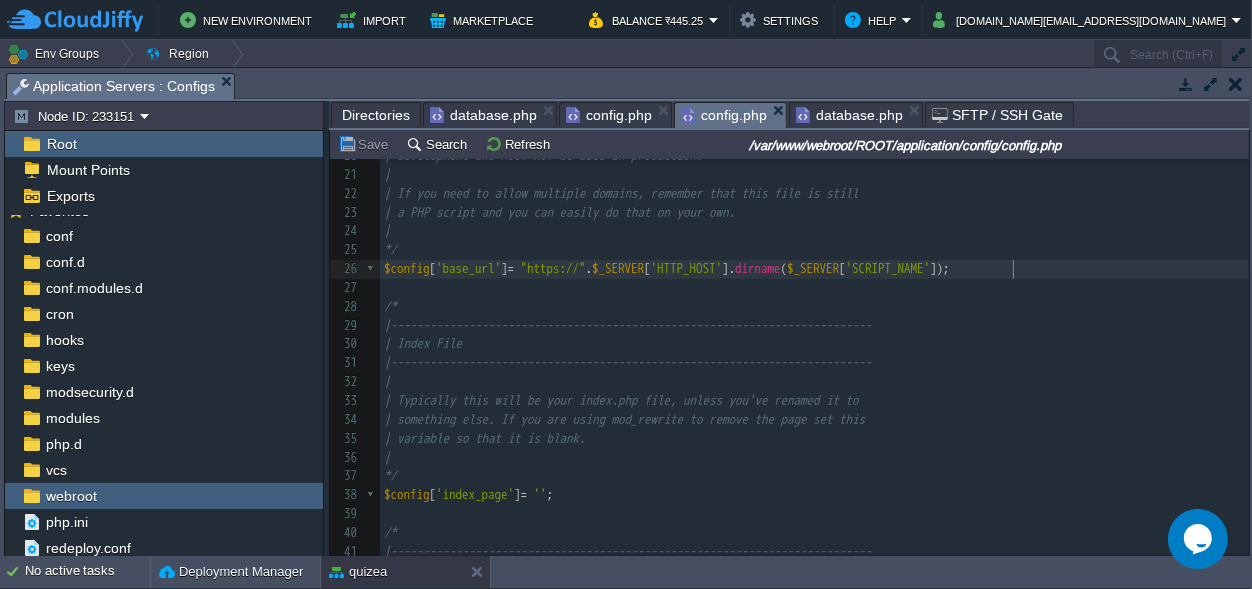 type on "$config['base_url'] = "https://".$_SERVER['HTTP_HOST'].dirname($_SERVER['SCRIPT_NAME']);" 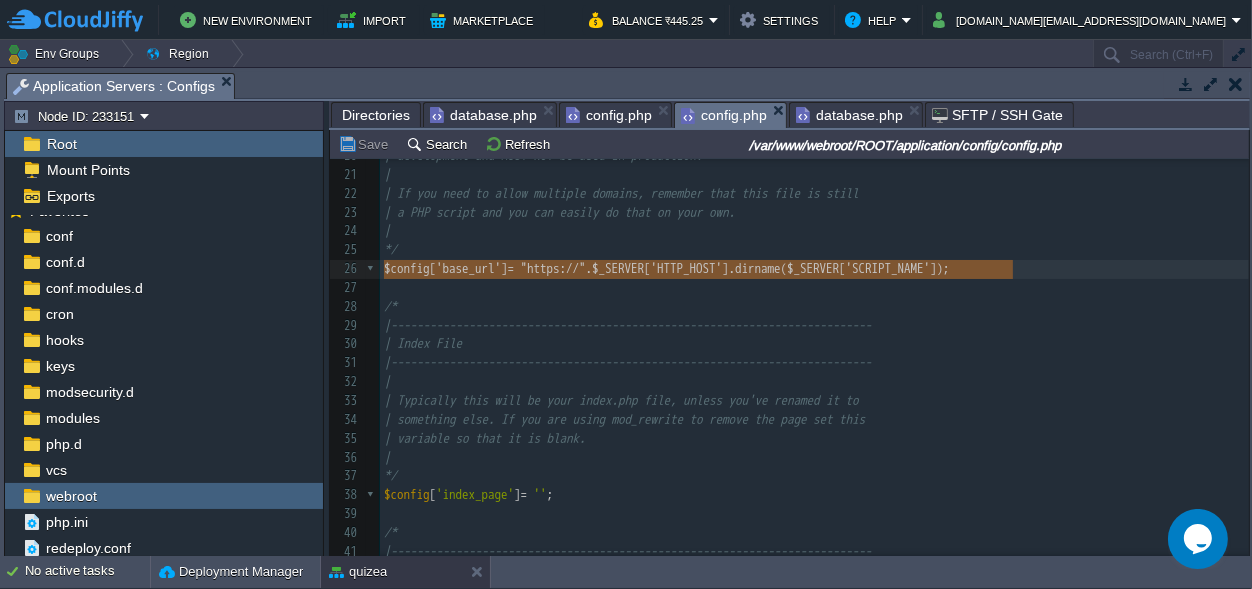 drag, startPoint x: 1036, startPoint y: 276, endPoint x: 384, endPoint y: 271, distance: 652.01917 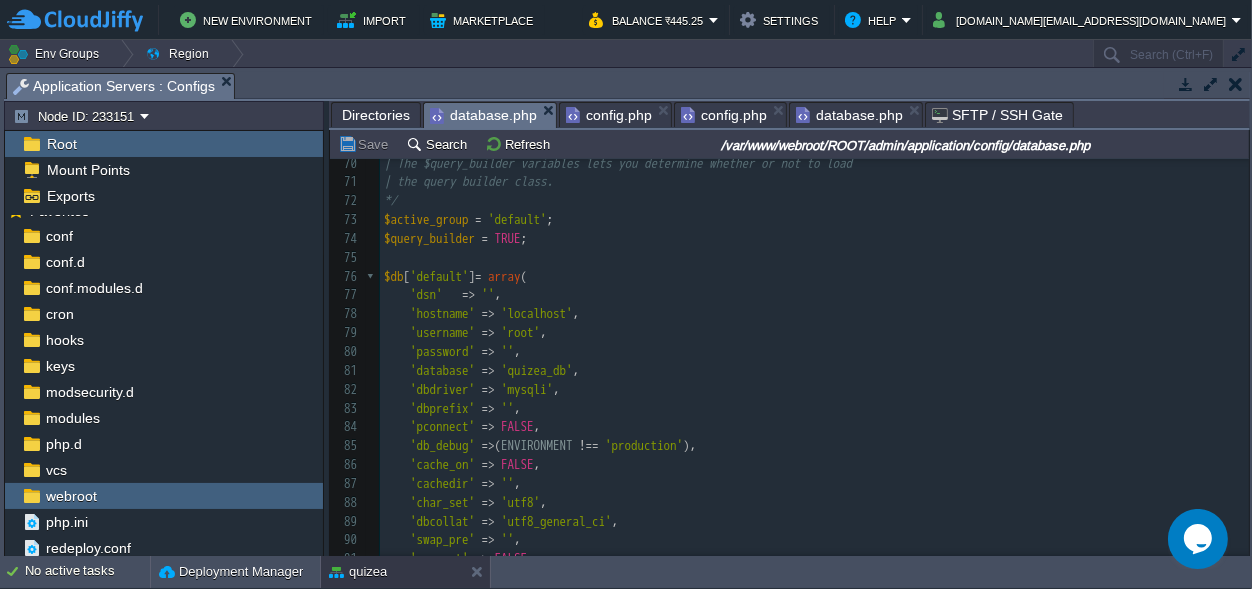 scroll, scrollTop: 7, scrollLeft: 0, axis: vertical 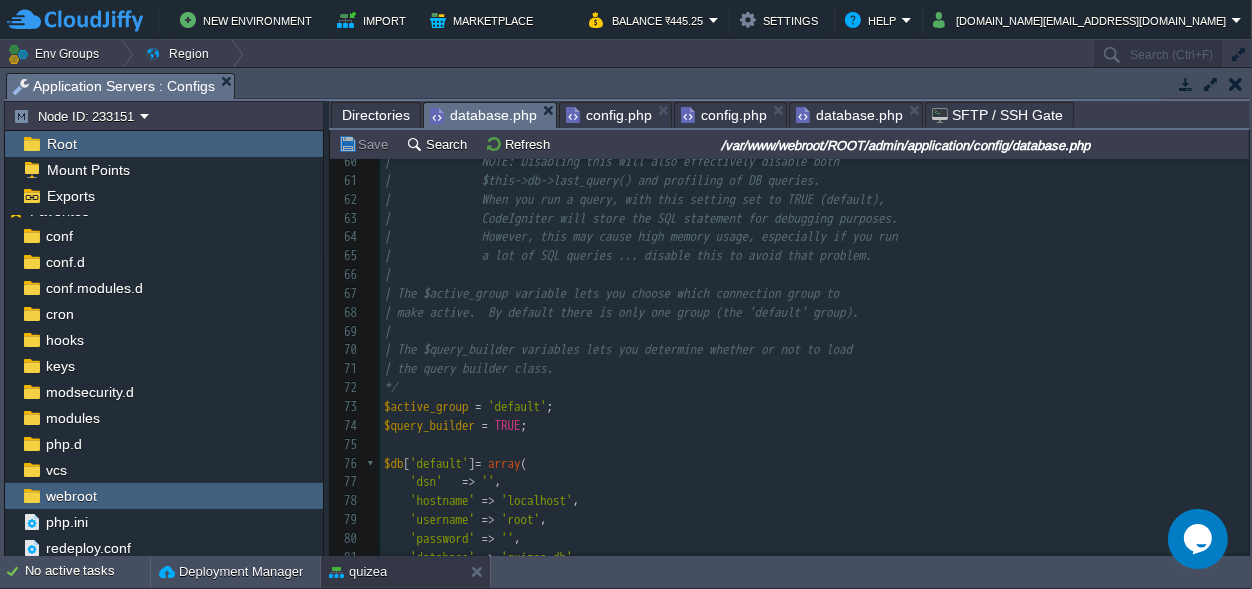 click on "config.php" at bounding box center (609, 115) 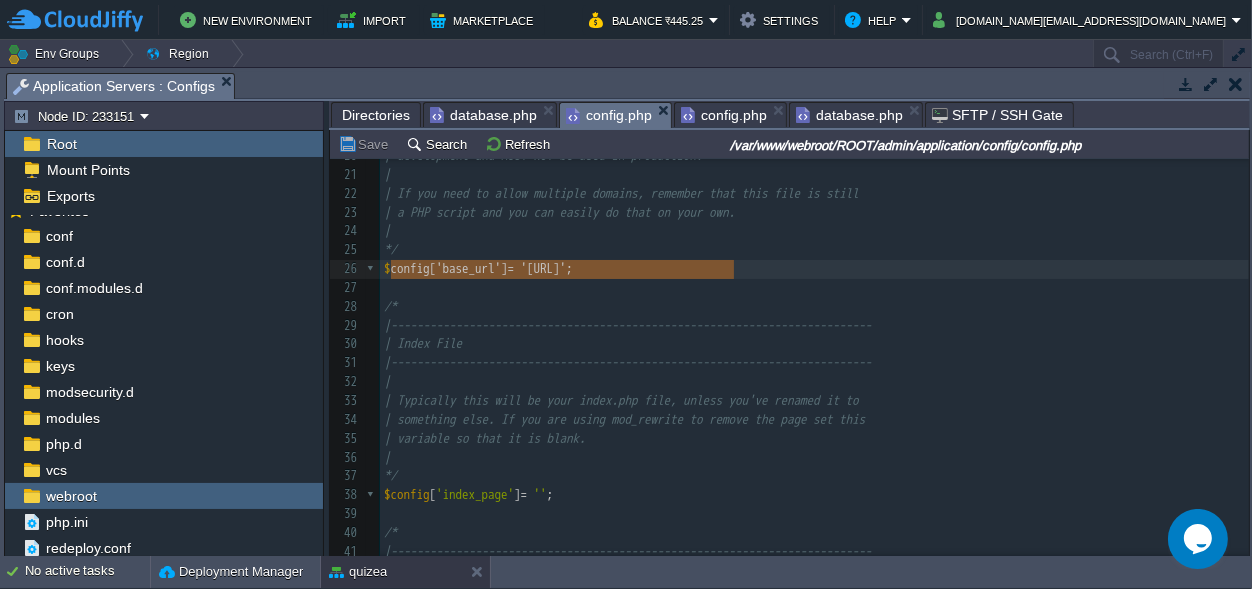 type on "$config['base_url'] = 'http://localhost/quizea/';" 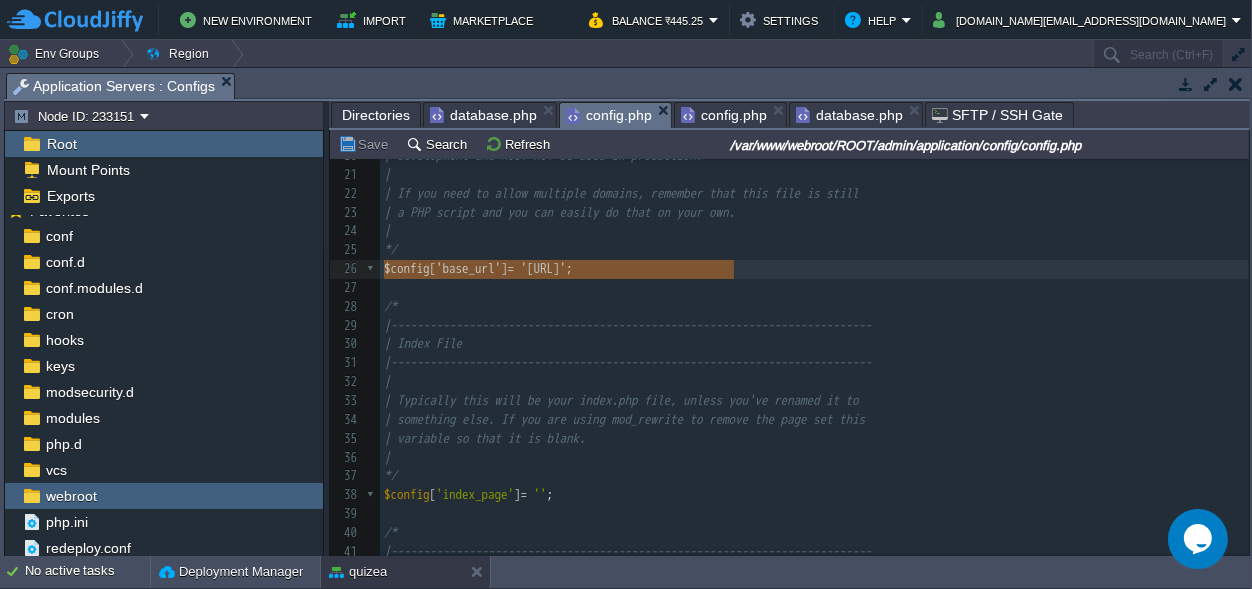 drag, startPoint x: 754, startPoint y: 263, endPoint x: 356, endPoint y: 264, distance: 398.00125 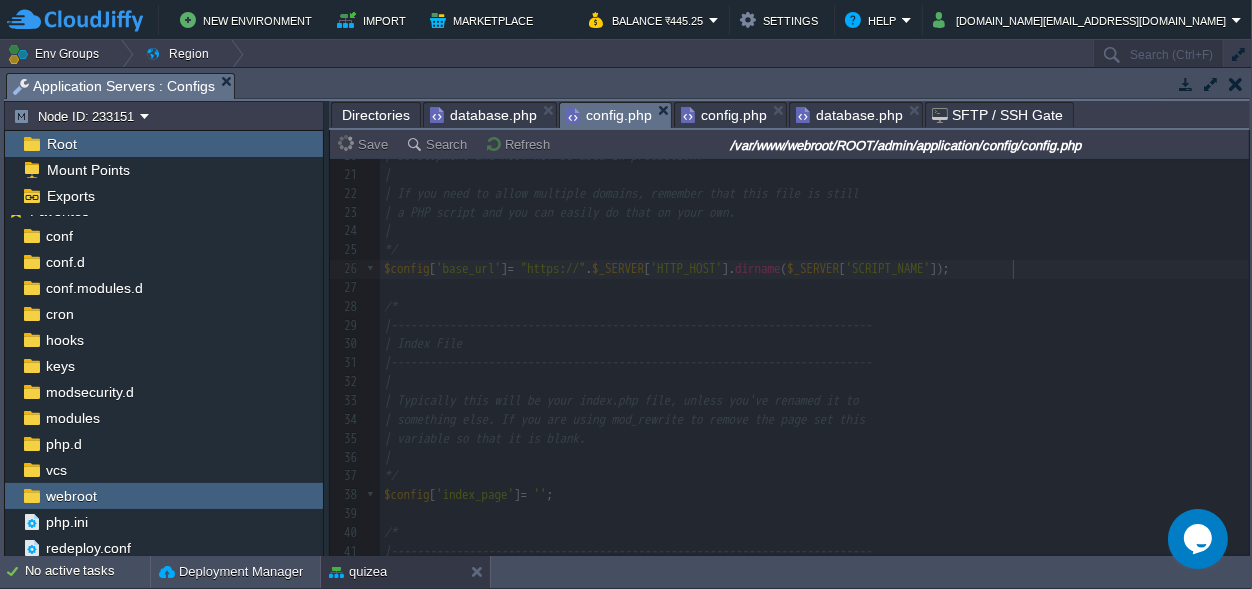 click on "database.php" at bounding box center [849, 115] 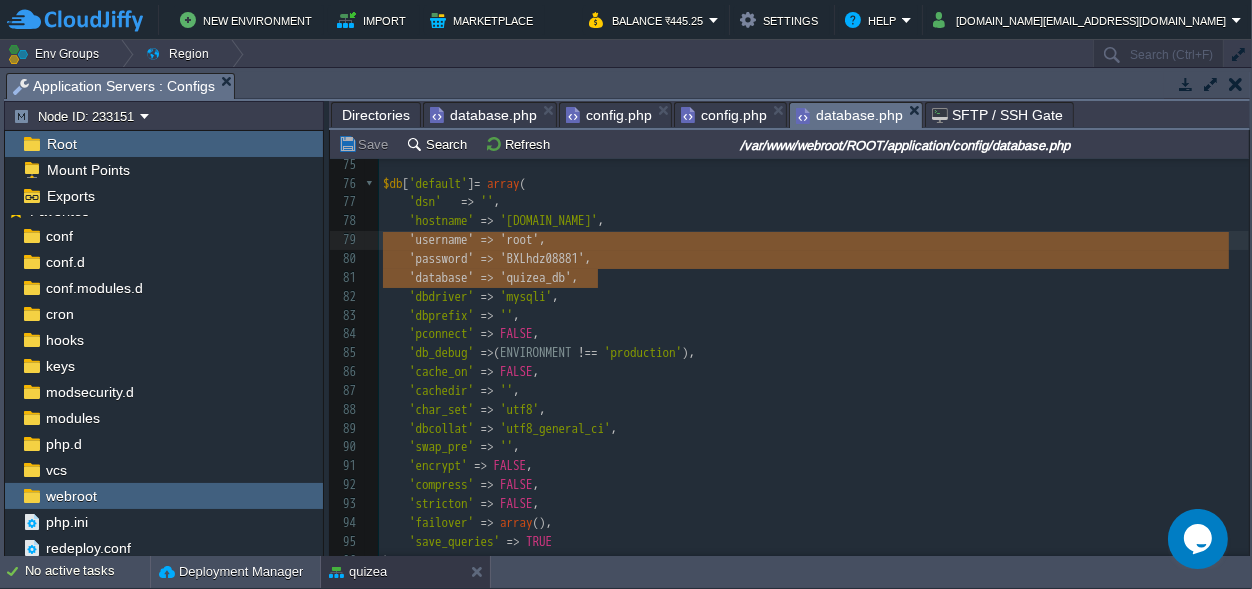 type on "'hostname' => 'node233152-quizea.cloudjiffy.net',
'username' => 'root',
'password' => 'BXLhdz08881',
'database' => 'quizea_db'," 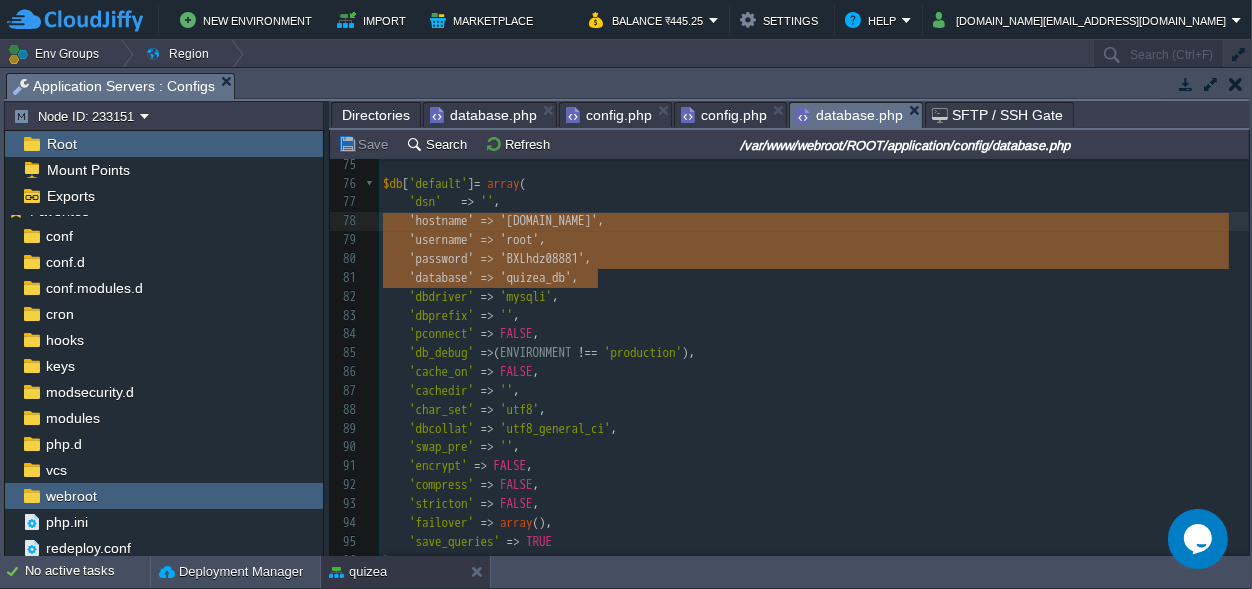 drag, startPoint x: 621, startPoint y: 278, endPoint x: 365, endPoint y: 220, distance: 262.4881 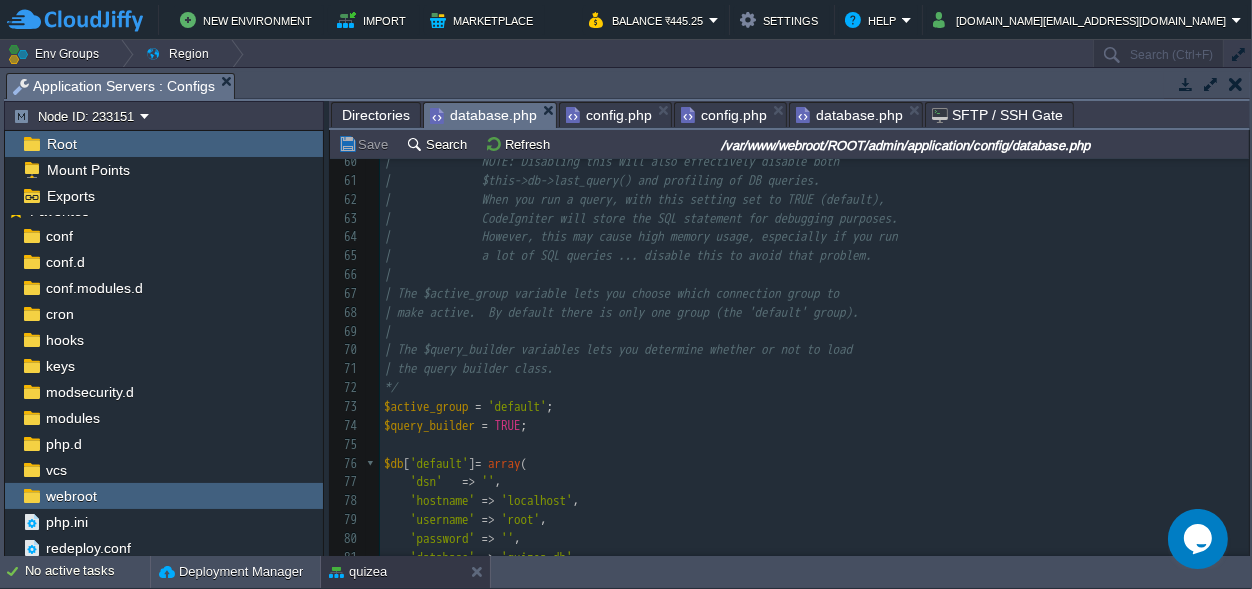 click on "database.php" at bounding box center [483, 115] 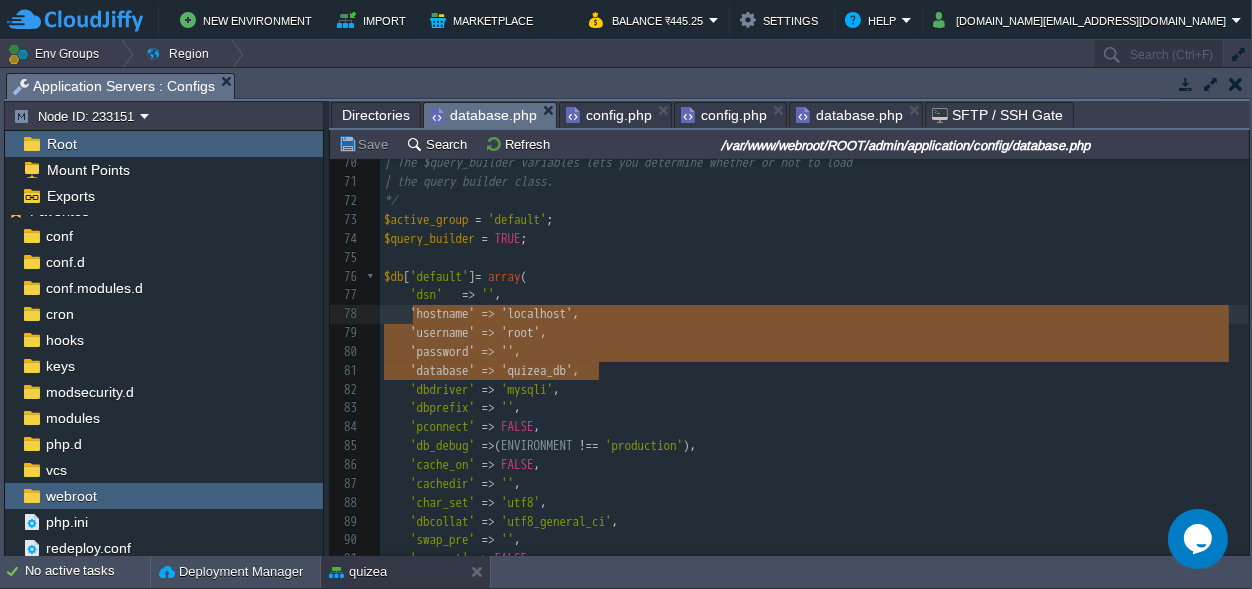 type on "'hostname' => 'localhost',
'username' => 'root',
'password' => '',
'database' => 'quizea_db'," 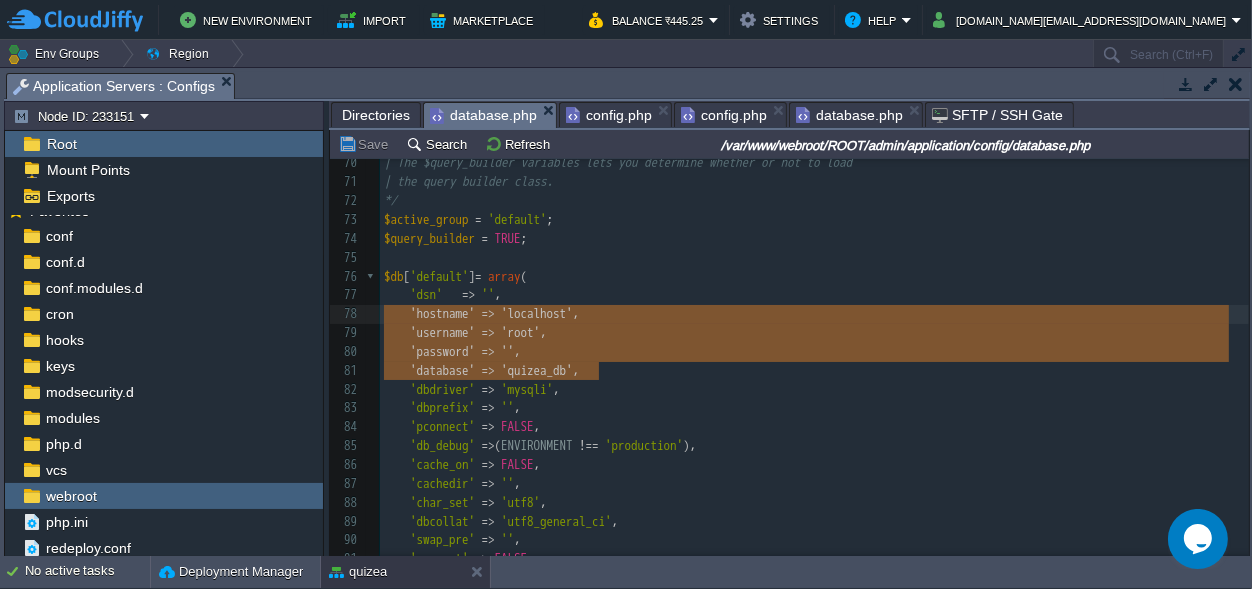 drag, startPoint x: 610, startPoint y: 373, endPoint x: 380, endPoint y: 316, distance: 236.95781 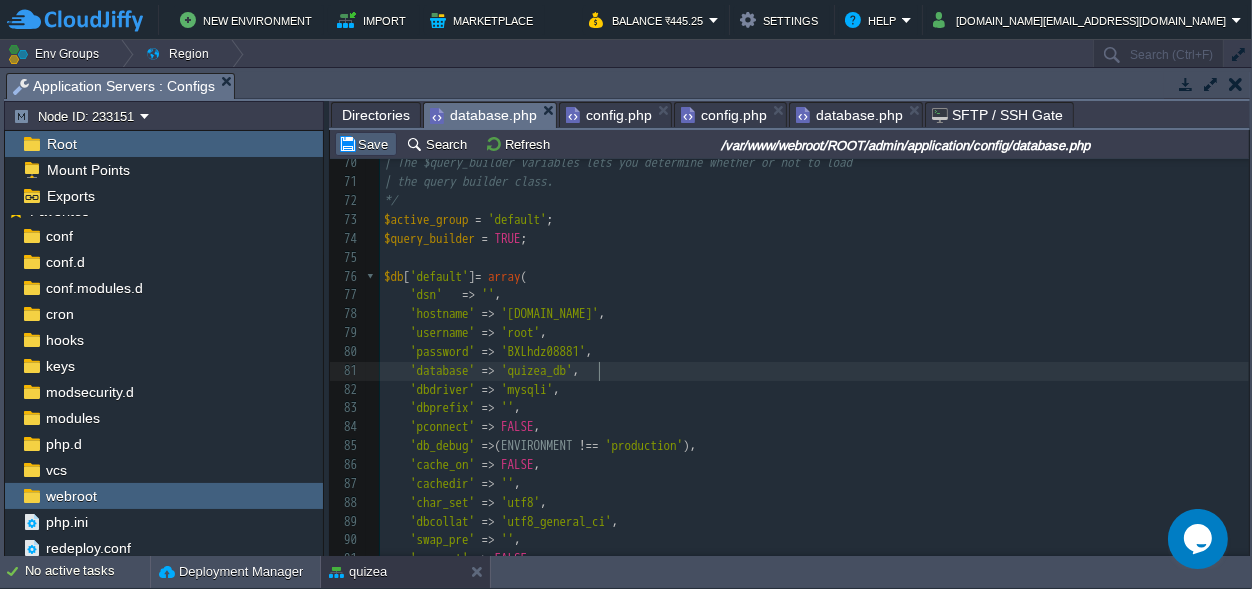 click on "Save" at bounding box center (366, 144) 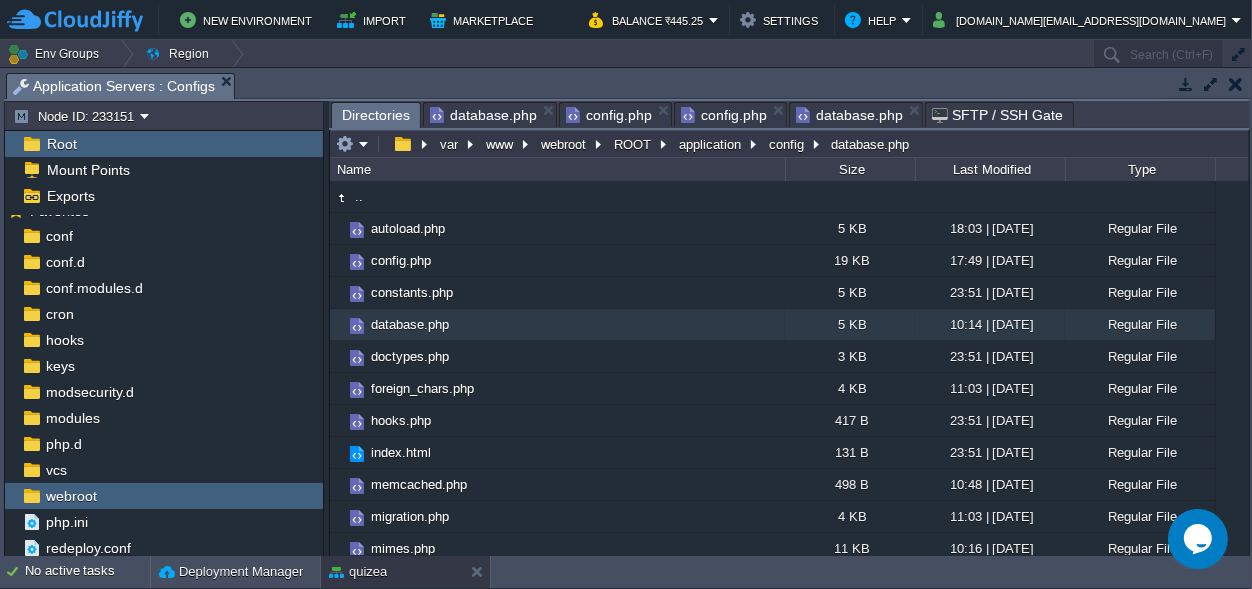 click on "Directories" at bounding box center [376, 115] 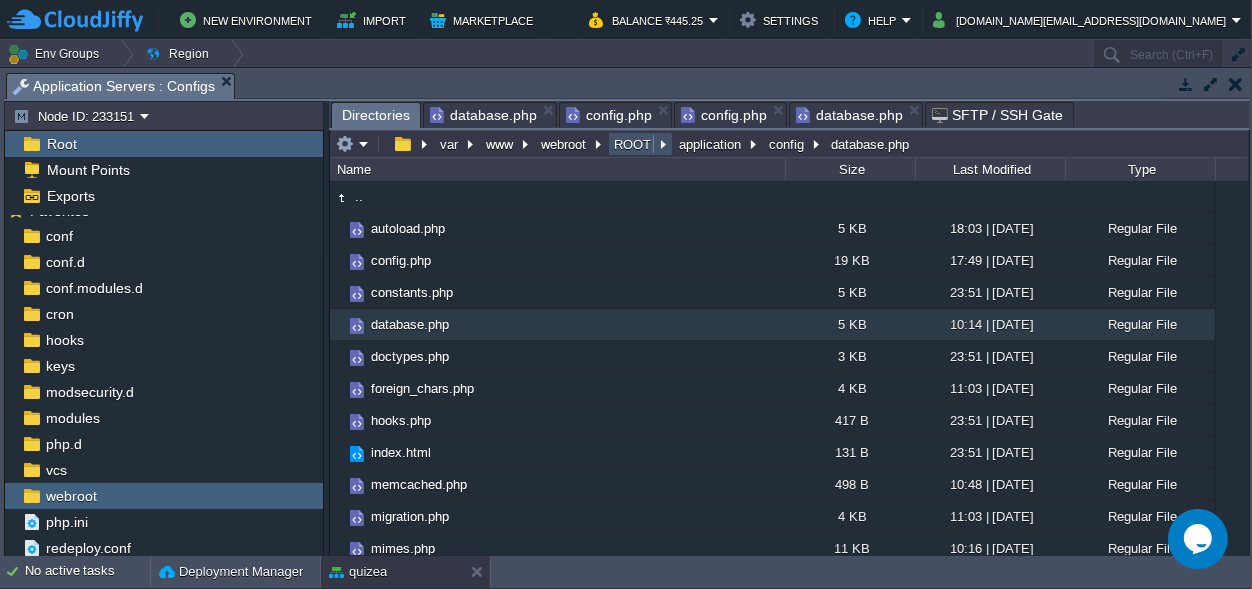 click on "ROOT" at bounding box center [633, 144] 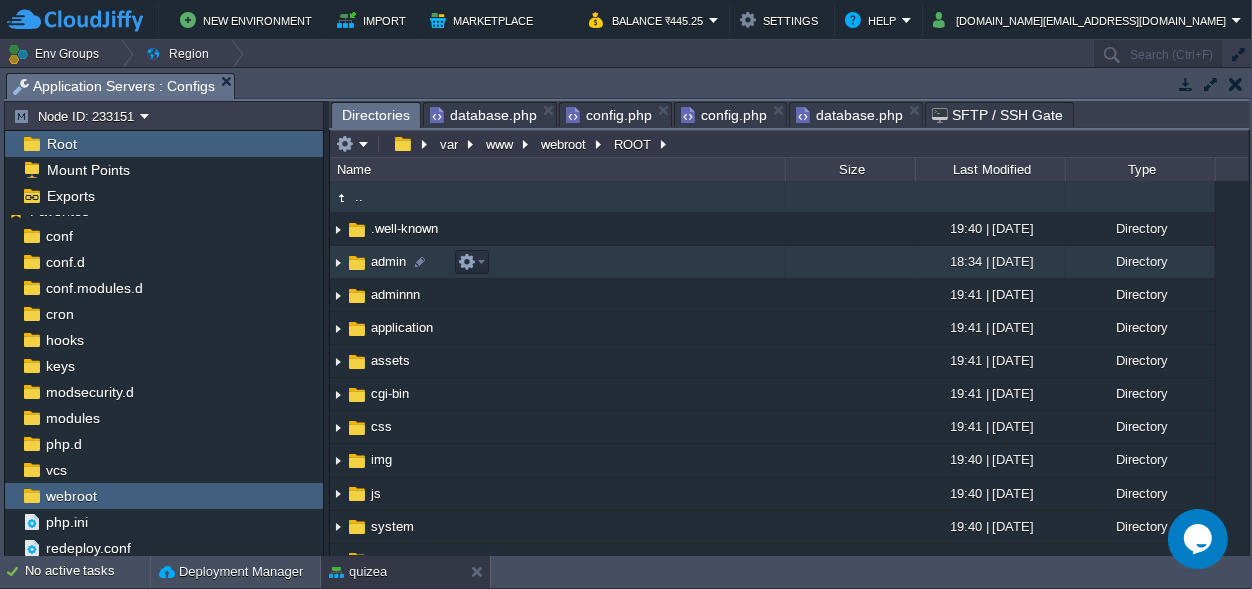click on "admin" at bounding box center [388, 261] 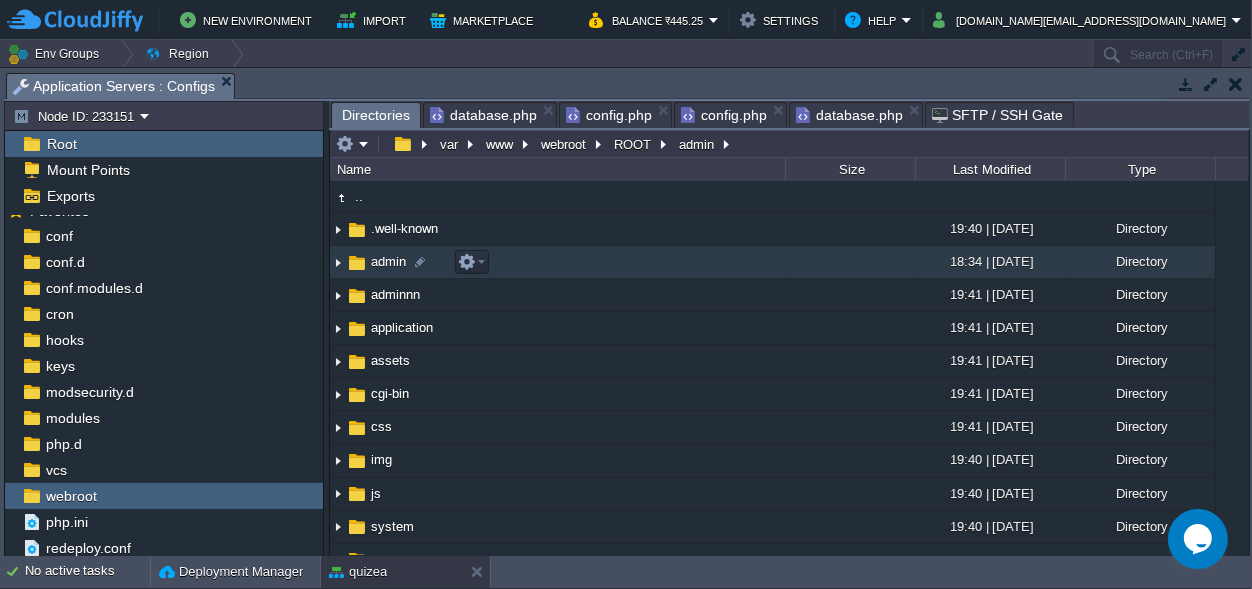click on "admin" at bounding box center [388, 261] 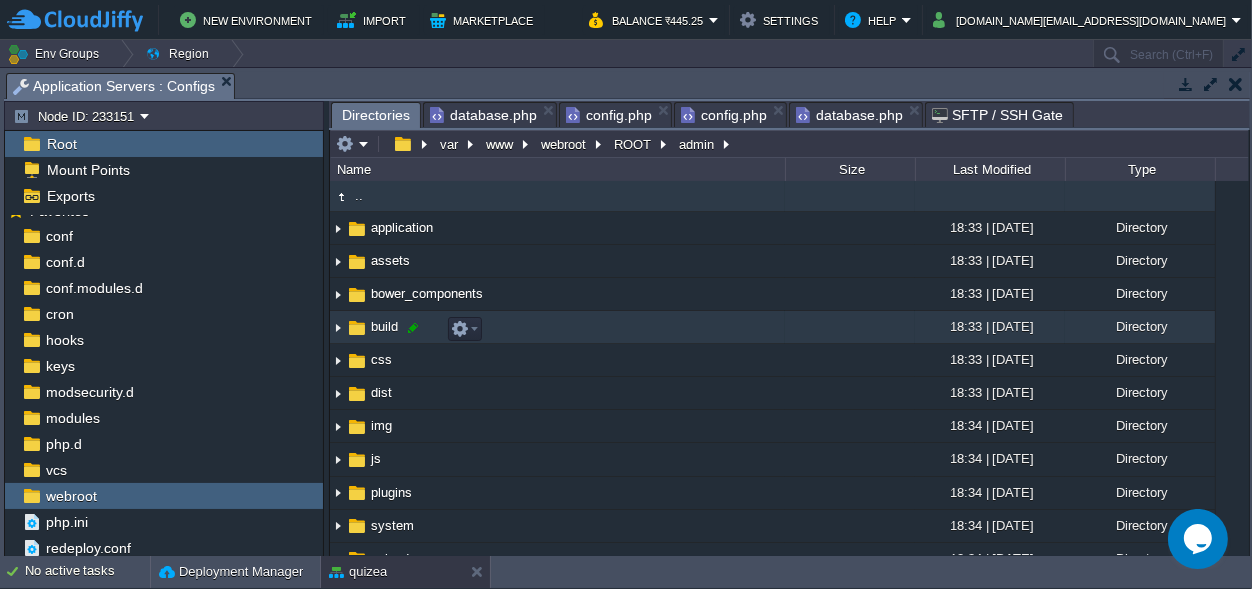 scroll, scrollTop: 0, scrollLeft: 0, axis: both 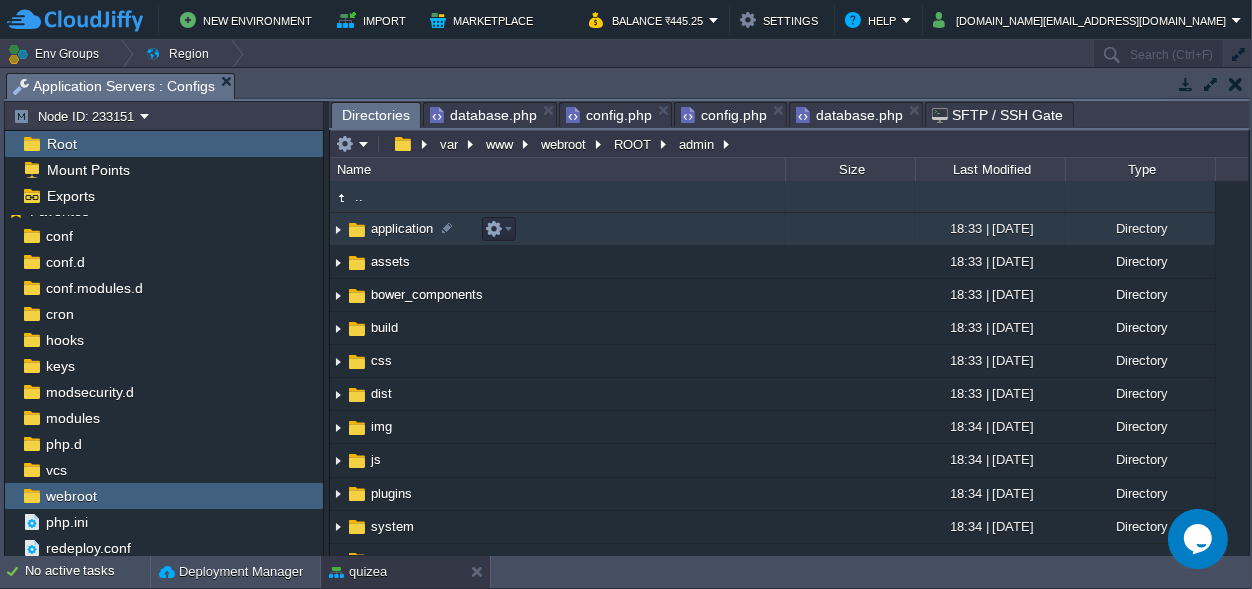 click on "application" at bounding box center [402, 228] 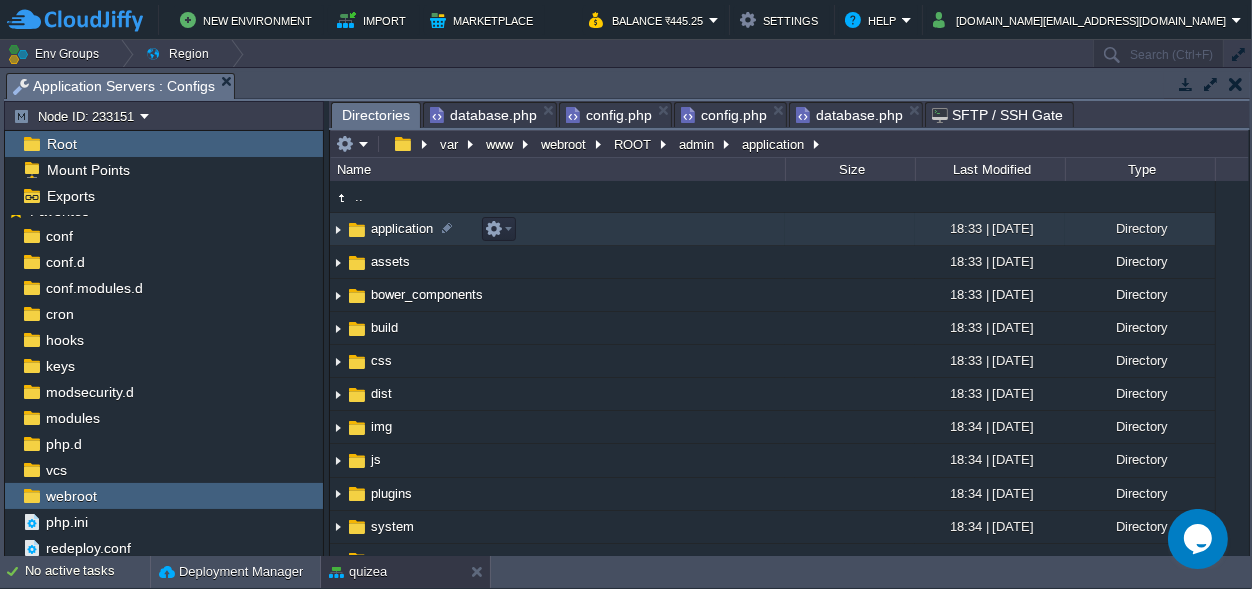 click on "application" at bounding box center (402, 228) 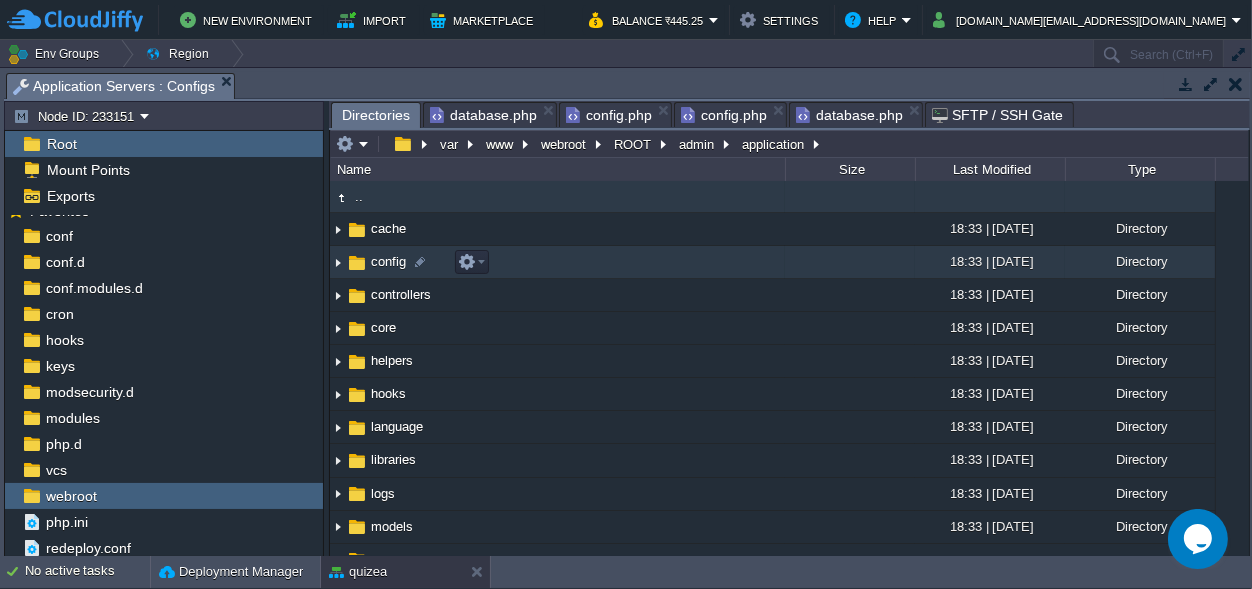 click on "config" at bounding box center [557, 262] 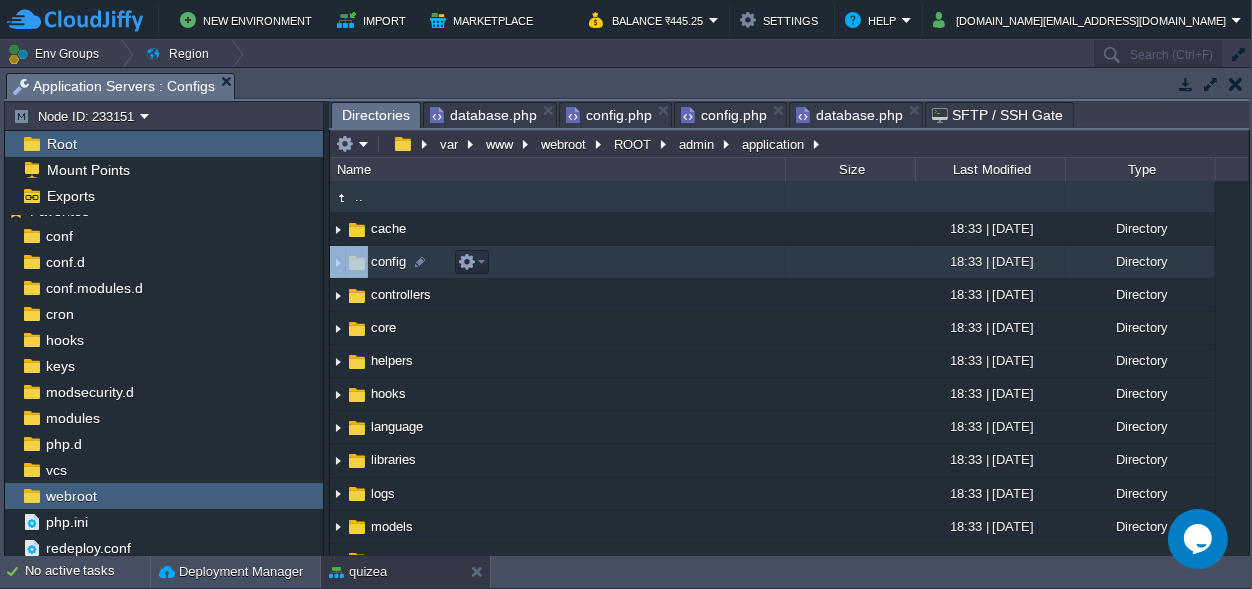 click on "config" at bounding box center (557, 262) 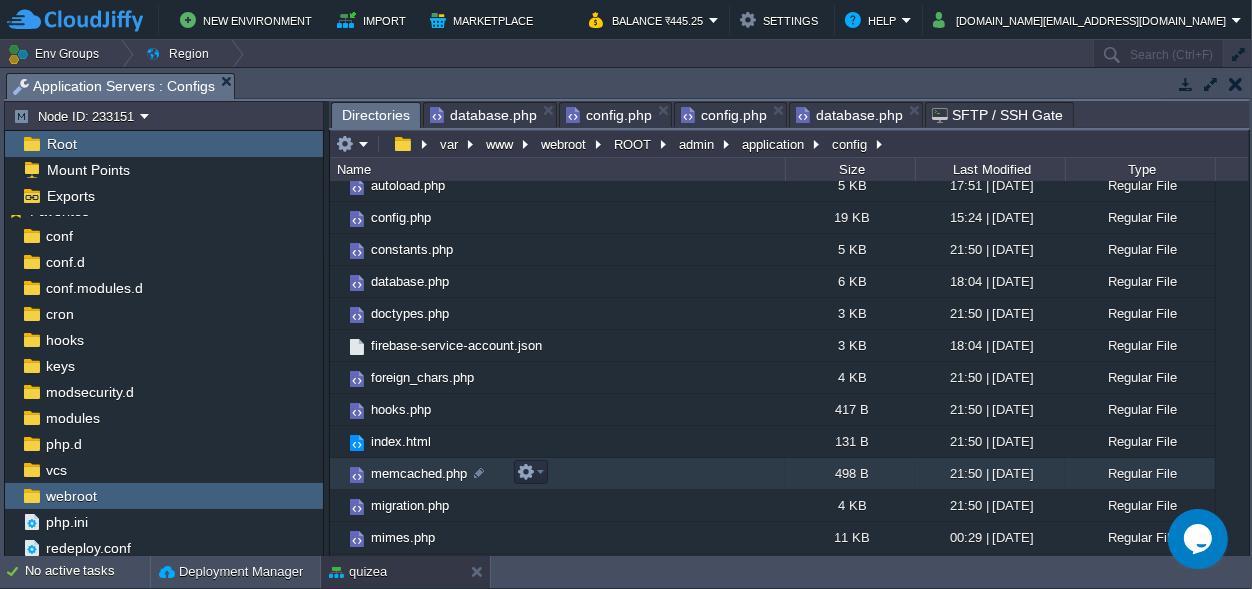 scroll, scrollTop: 0, scrollLeft: 0, axis: both 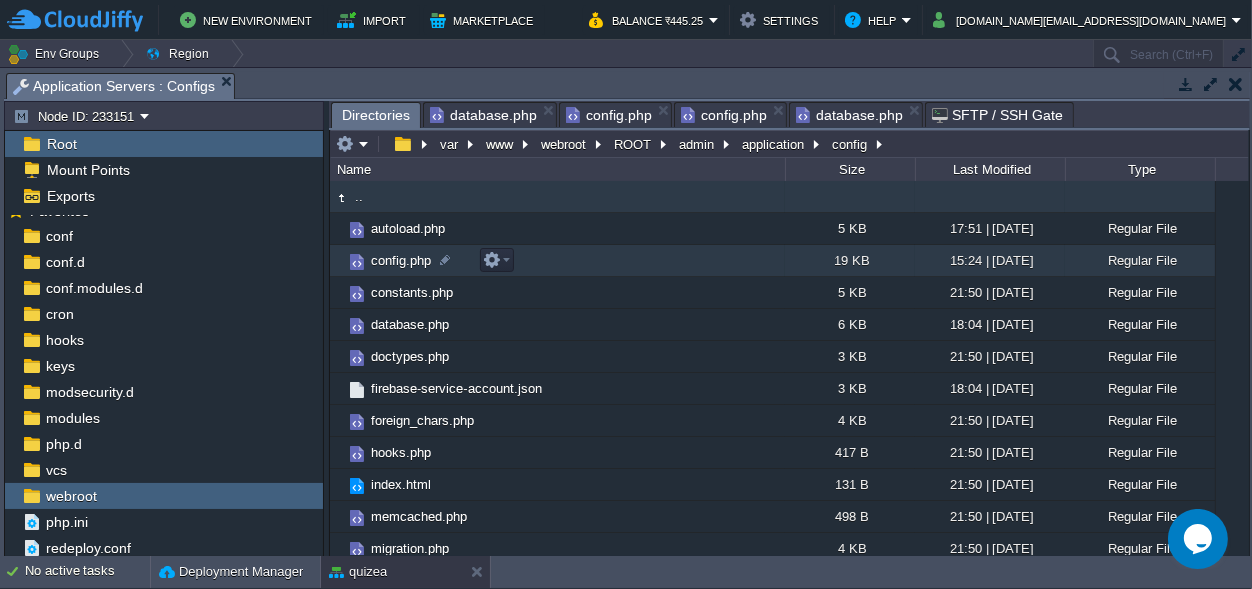 click on "config.php" at bounding box center [401, 260] 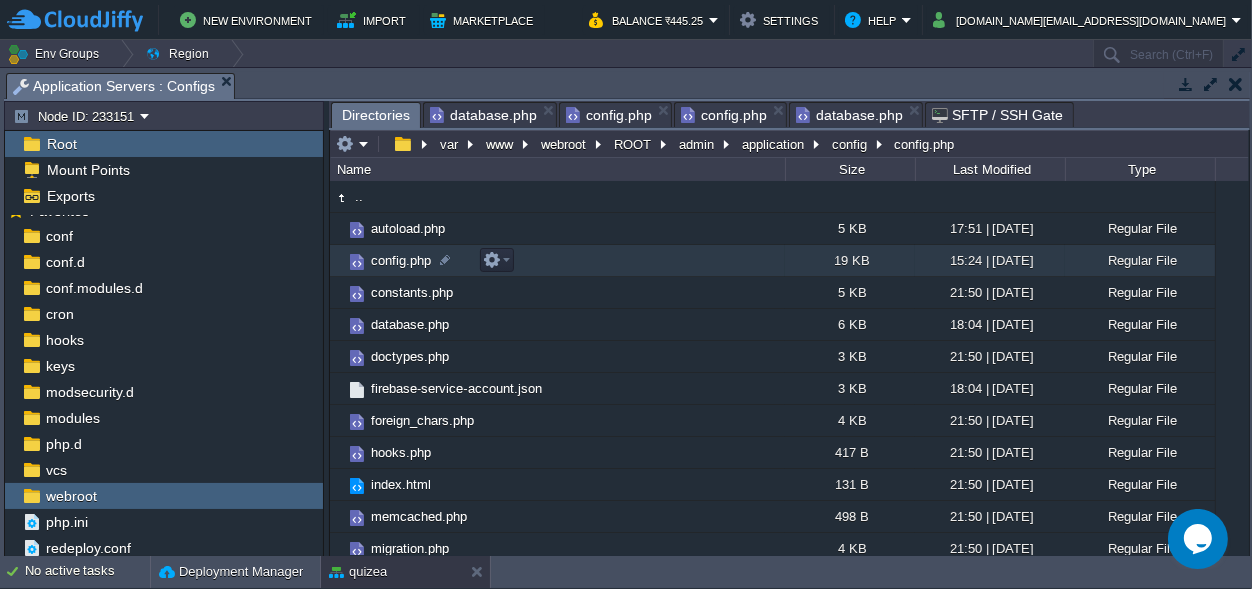 click on "config.php" at bounding box center [401, 260] 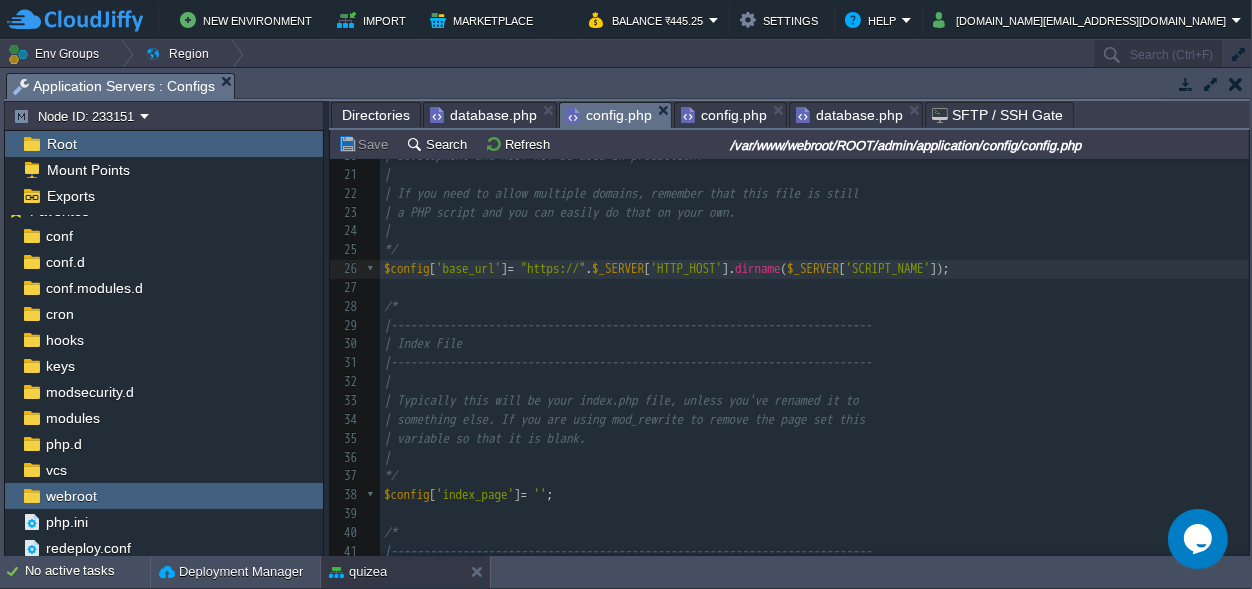 scroll, scrollTop: 748, scrollLeft: 0, axis: vertical 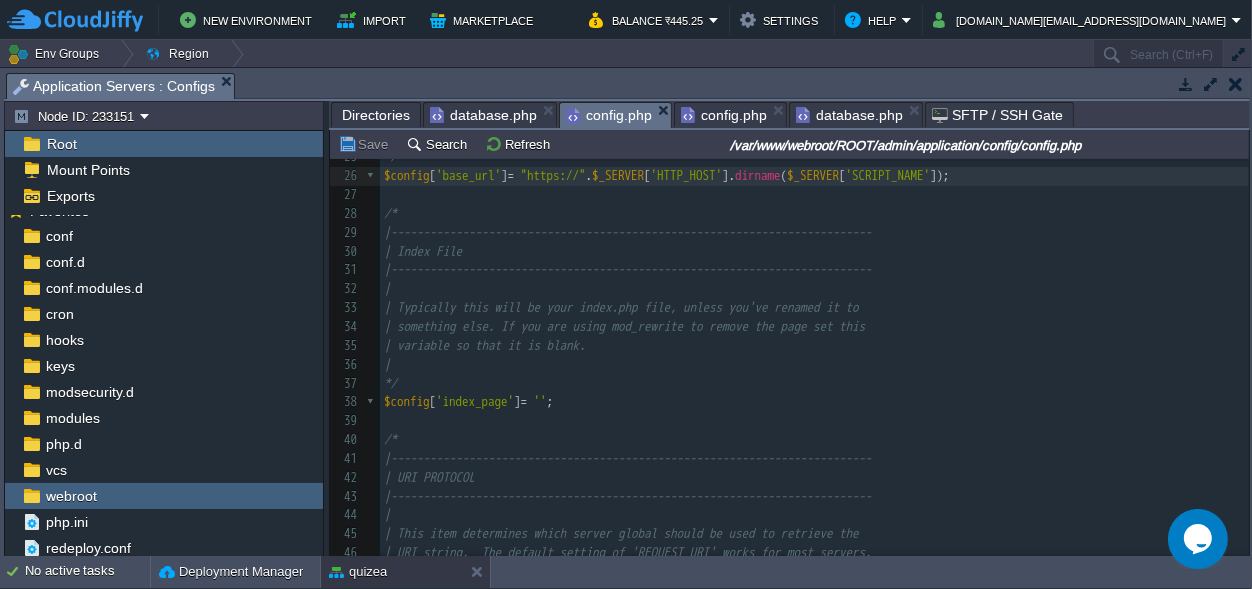 click on "Directories" at bounding box center [376, 115] 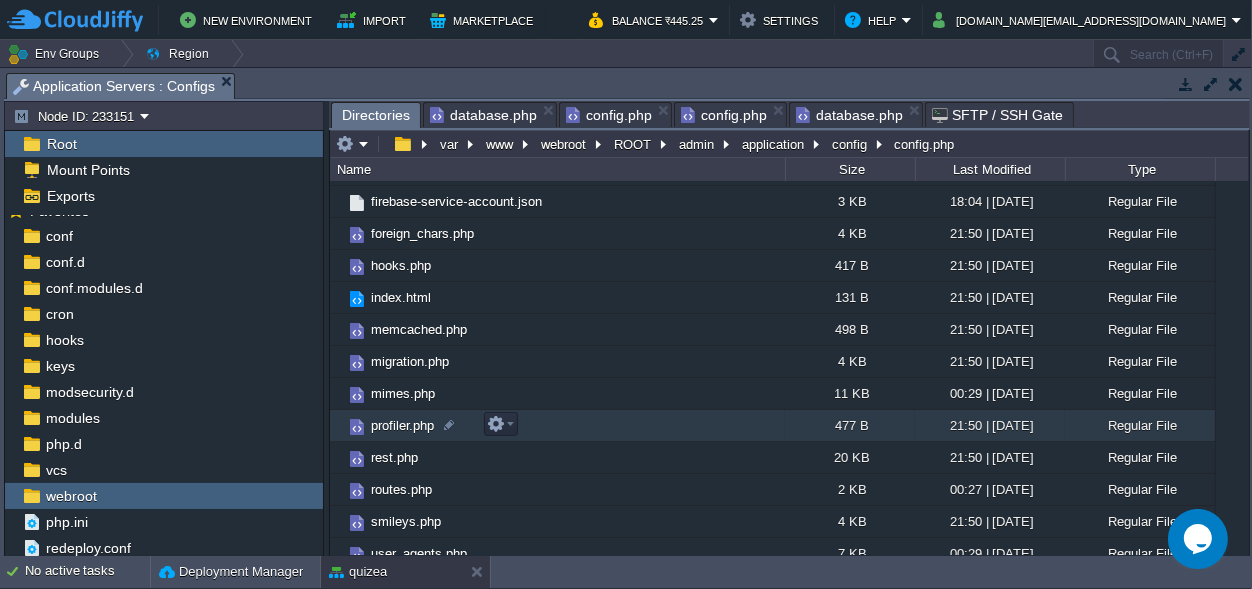 scroll, scrollTop: 200, scrollLeft: 0, axis: vertical 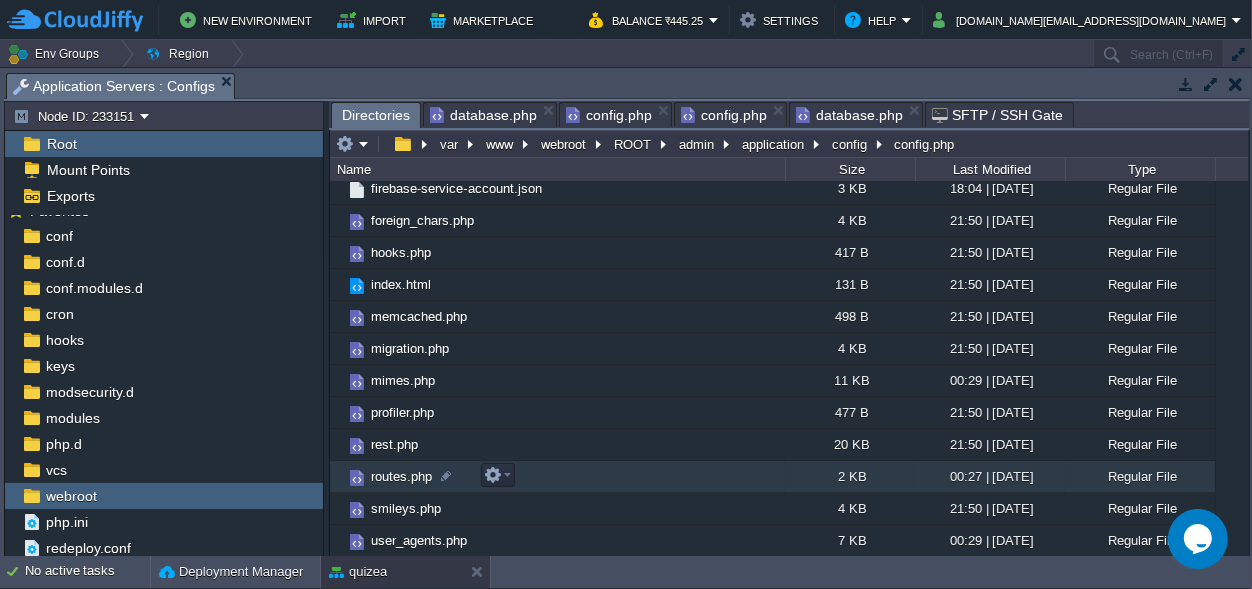 click on "routes.php" at bounding box center (401, 476) 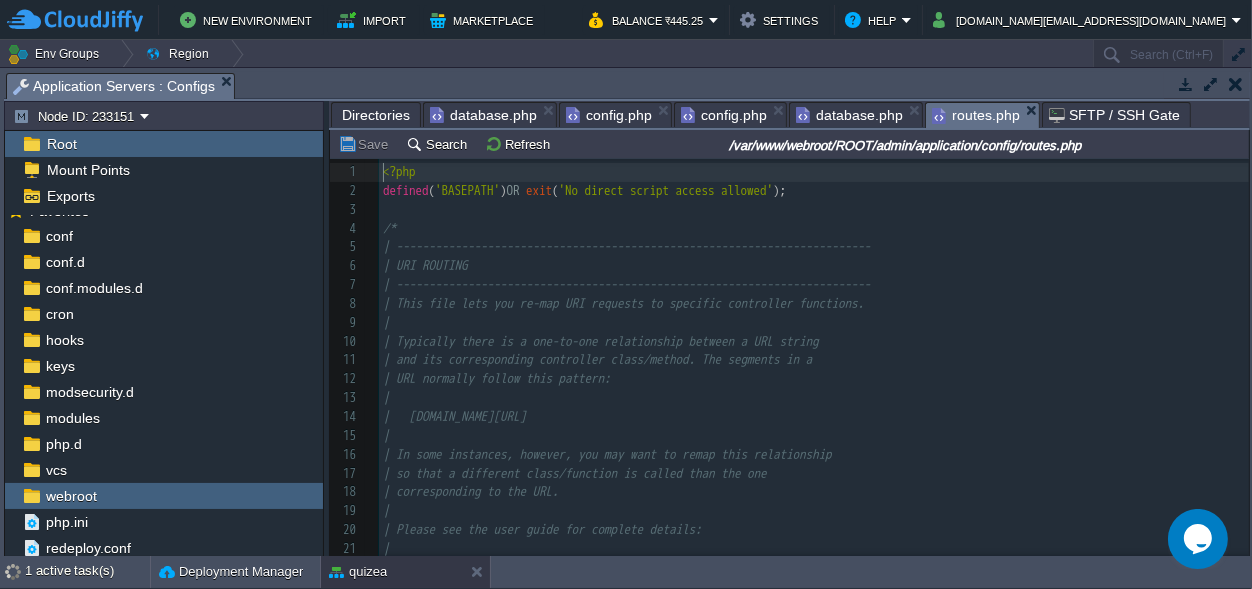 scroll, scrollTop: 7, scrollLeft: 0, axis: vertical 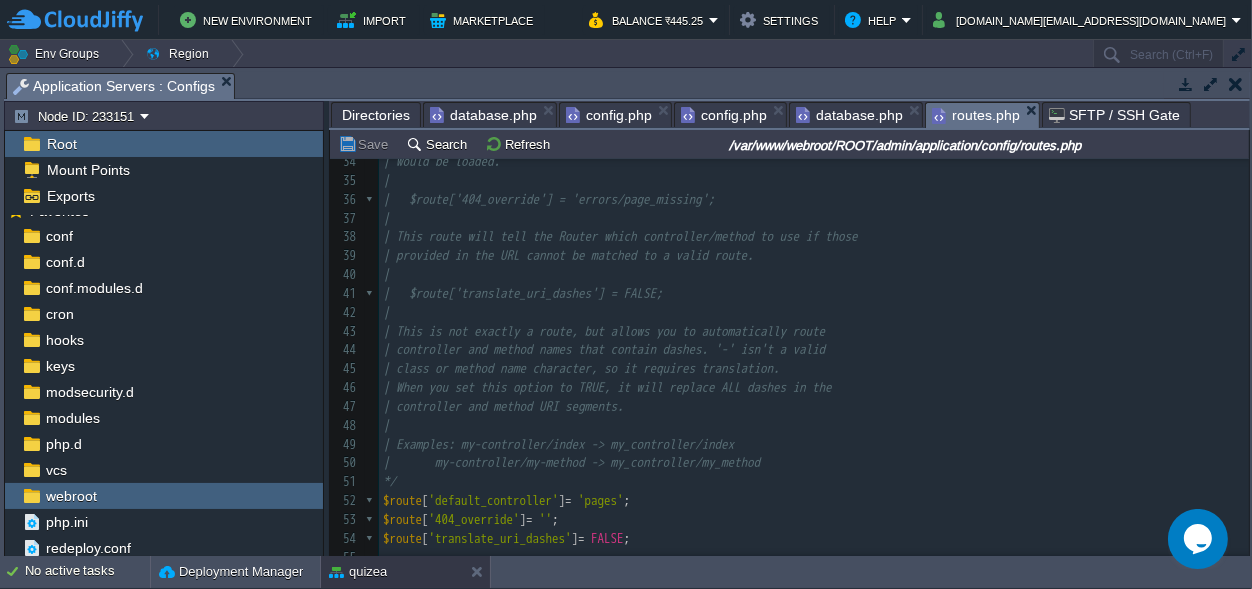 click on "55 <?php   25 | RESERVED ROUTES 26 | ------------------------------------------------------------------------- 27 | 28 | There are three reserved routes: 29 | 30 |     $route['default_controller'] = 'welcome'; 31 | 32 | This route indicates which controller class should be loaded if the 33 | URI contains no data. In the above example, the "welcome" class 34 | would be loaded. 35 | 36 |     $route['404_override'] = 'errors/page_missing'; 37 | 38 | This route will tell the Router which controller/method to use if those 39 | provided in the URL cannot be matched to a valid route. 40 | 41 |     $route['translate_uri_dashes'] = FALSE; 42 | 43 | This is not exactly a route, but allows you to automatically route 44 | controller and method names that contain dashes. '-' isn't a valid 45 | class or method name character, so it requires translation. 46 | When you set this option to TRUE, it will replace ALL dashes in the 47 | controller and method URI segments. 48 | 49 | Examples:   my-controller/index   50 |" at bounding box center (814, 275) 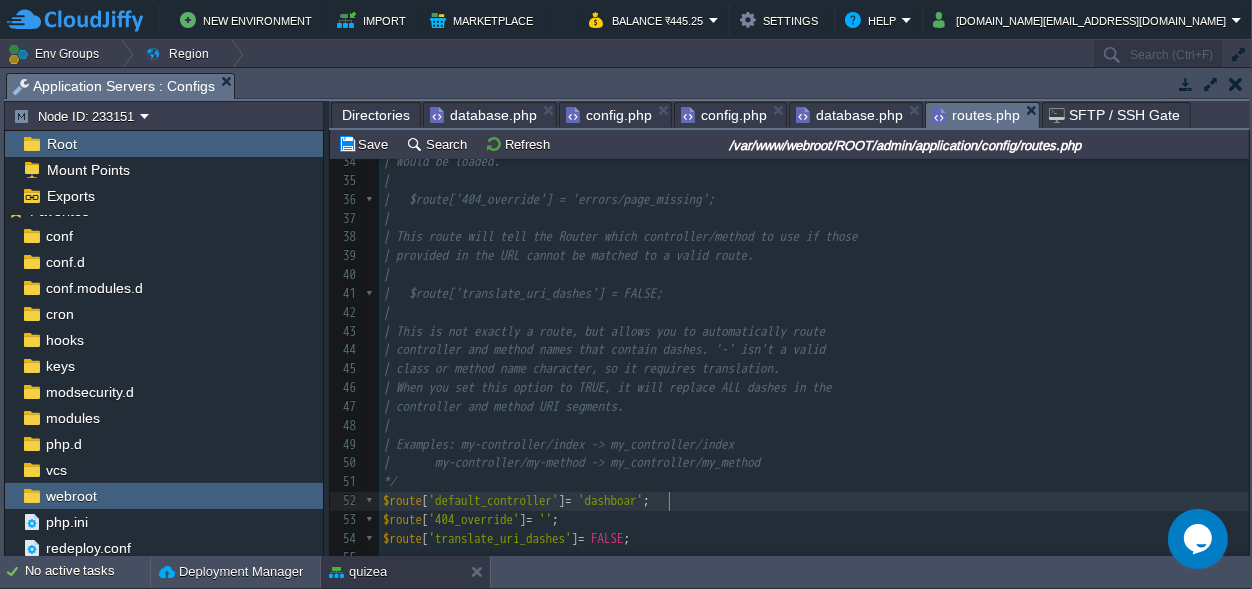 scroll, scrollTop: 0, scrollLeft: 64, axis: horizontal 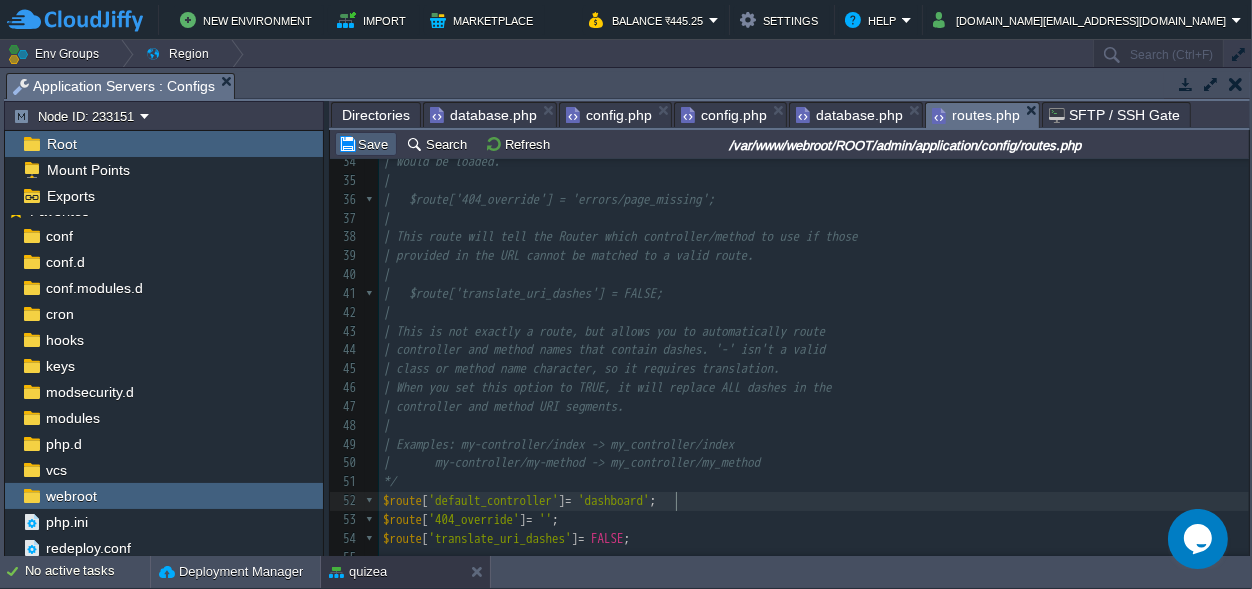 type on "dashboard" 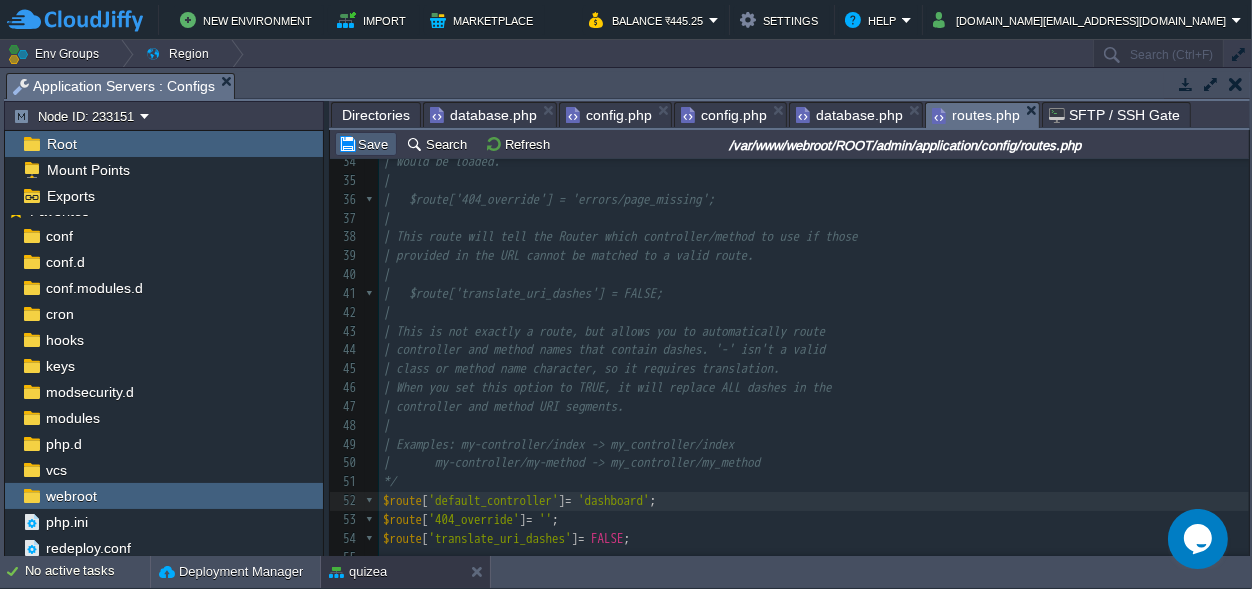 click on "Save" at bounding box center [366, 144] 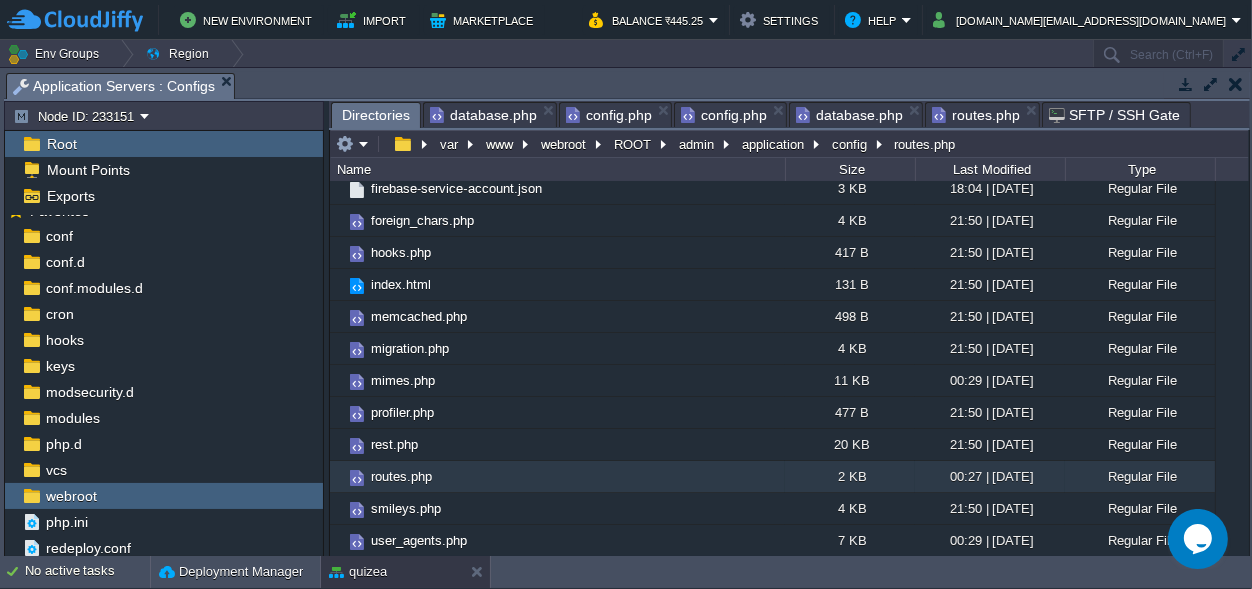 click on "Directories" at bounding box center (376, 115) 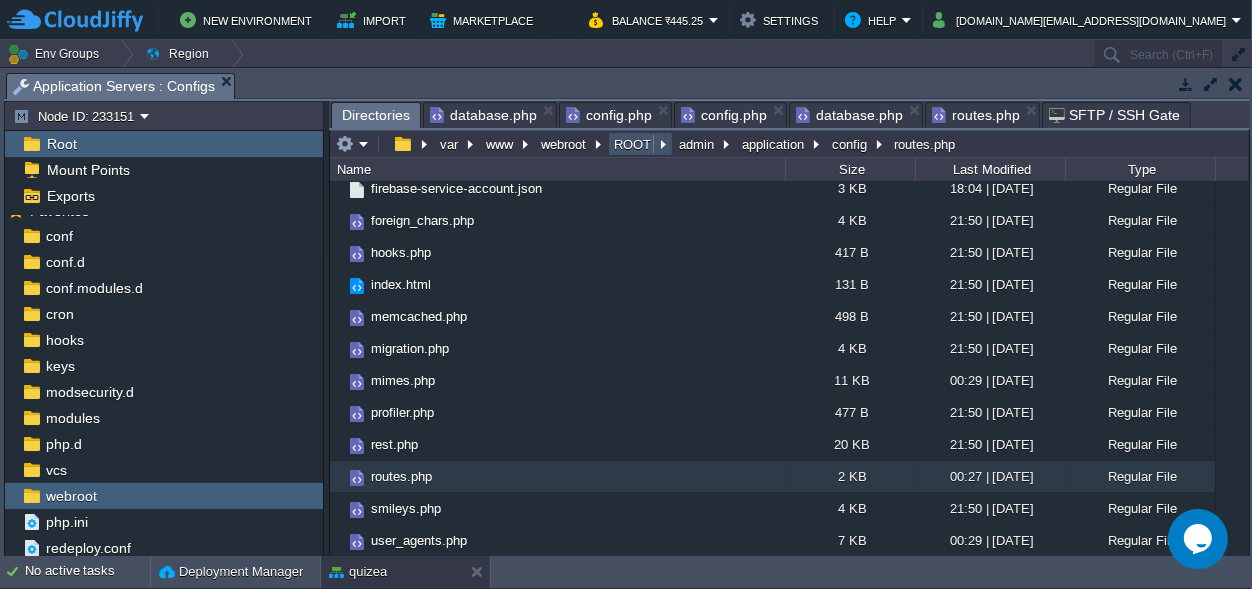 click on "ROOT" at bounding box center [633, 144] 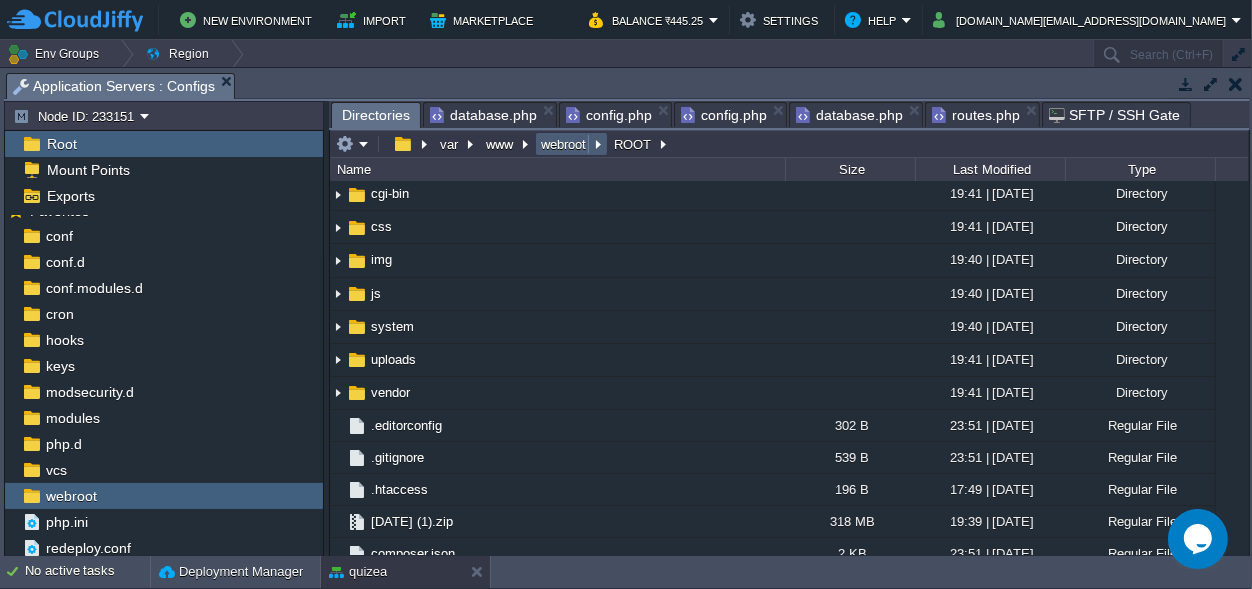 click on "webroot" at bounding box center (564, 144) 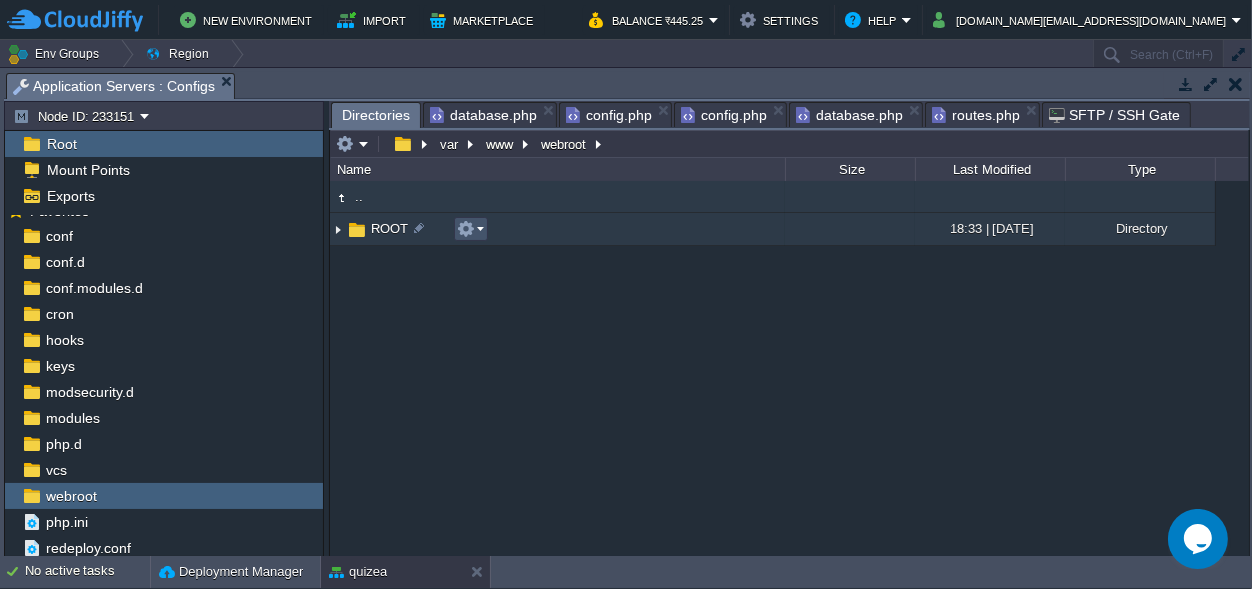 click at bounding box center [466, 229] 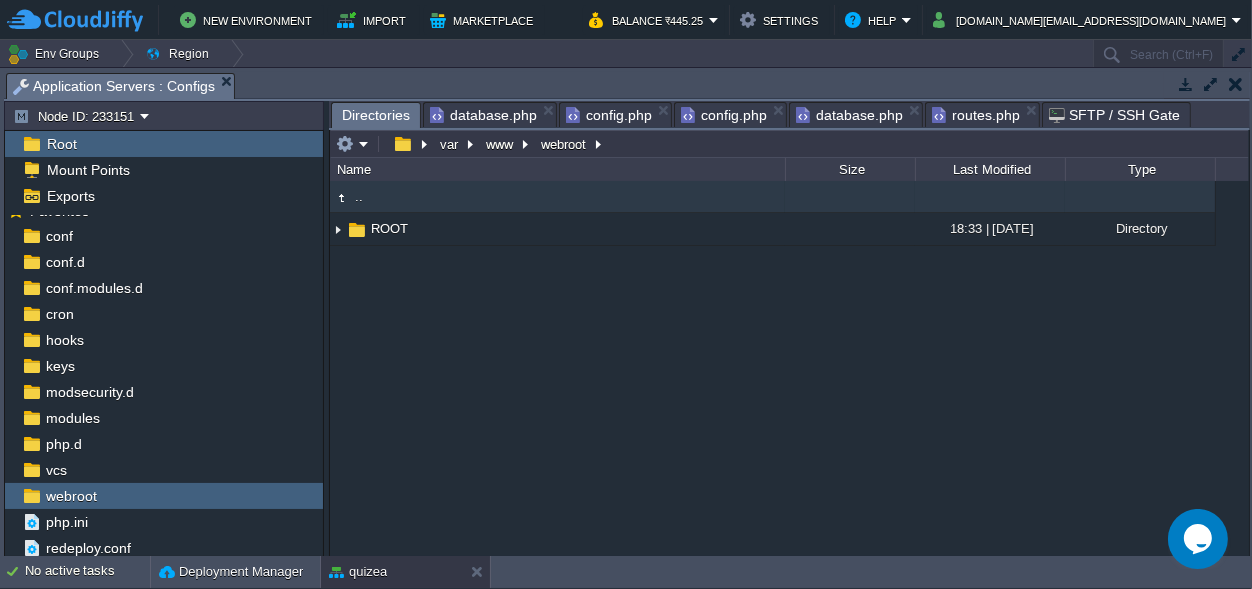 click on ".. ROOT 18:33   |   24 Jul 2025 Directory" at bounding box center (789, 368) 